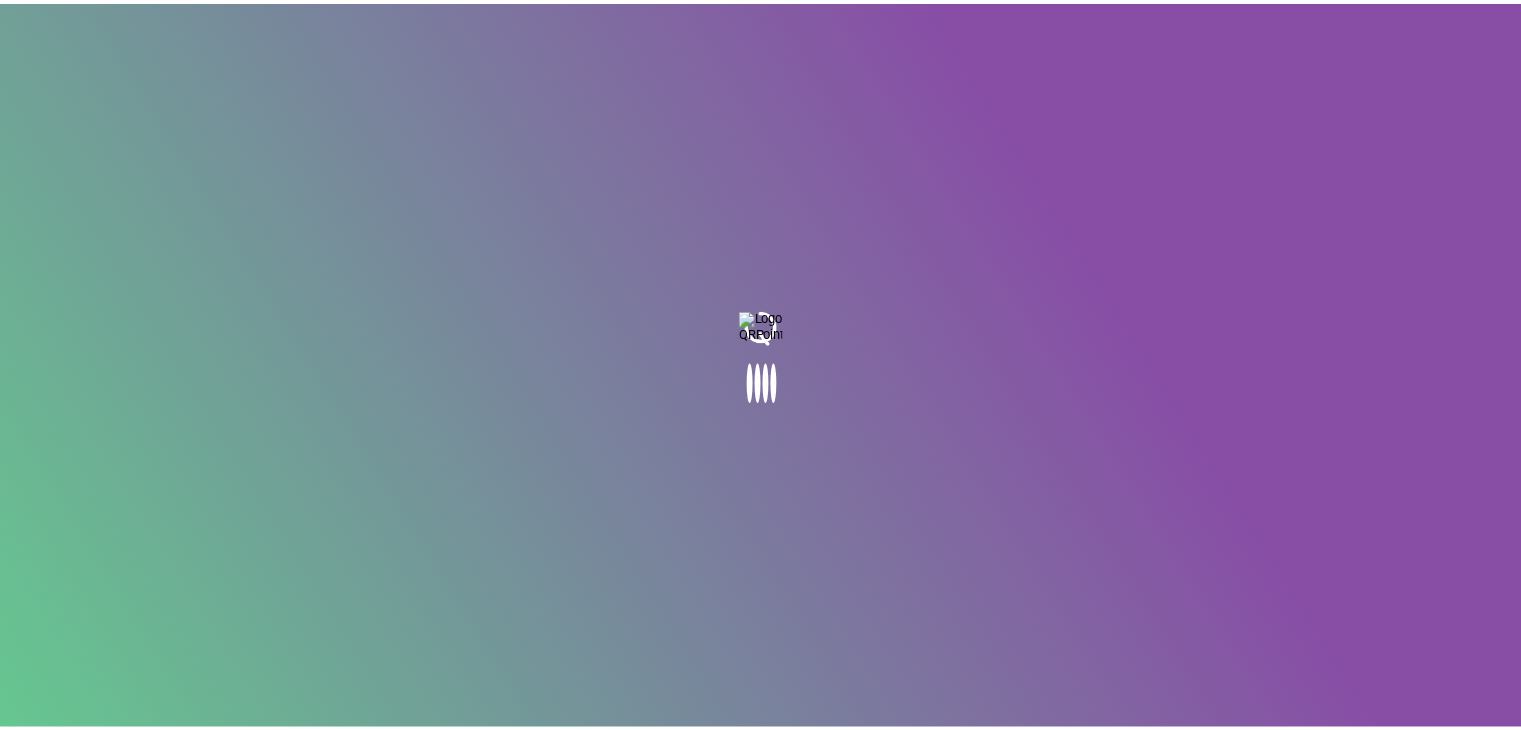 scroll, scrollTop: 0, scrollLeft: 0, axis: both 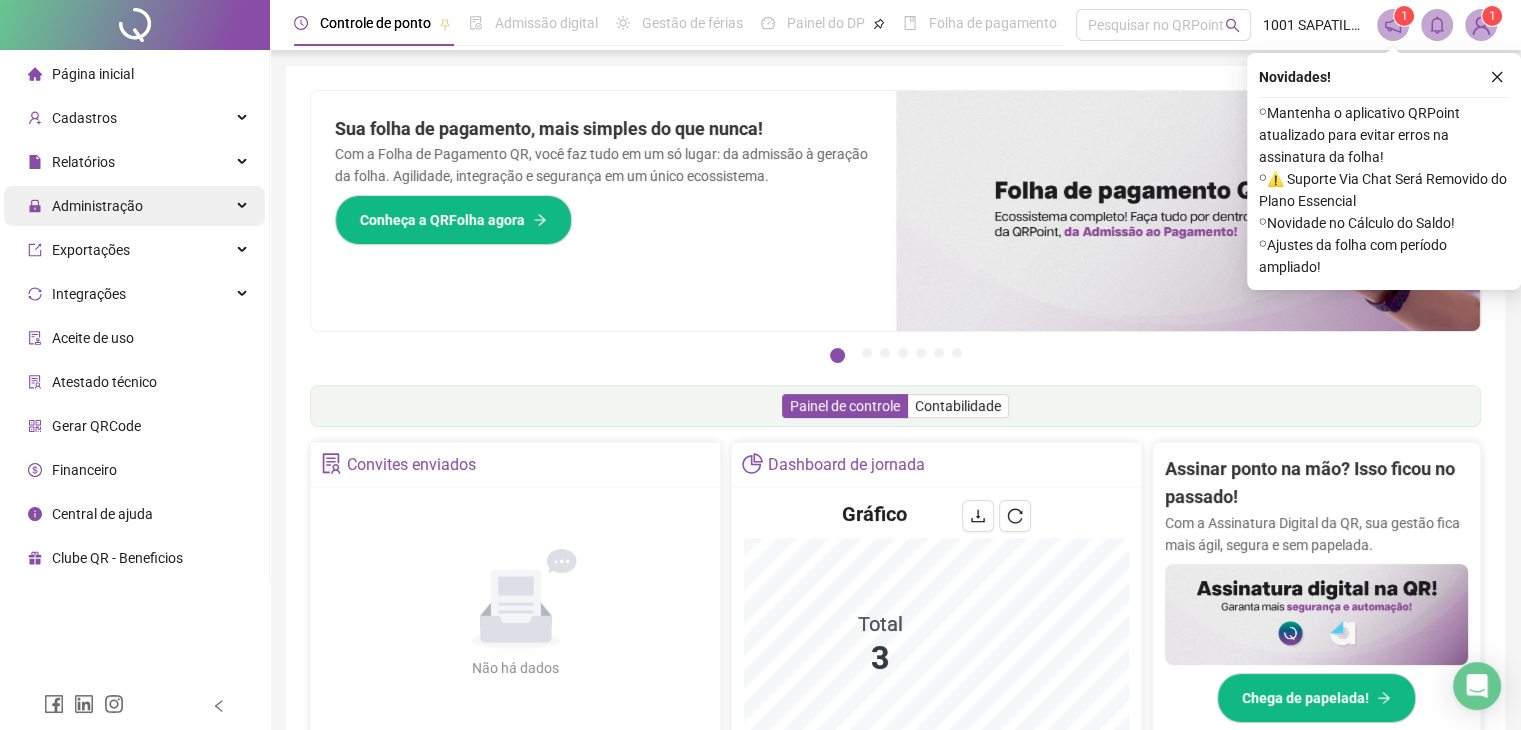 click on "Administração" at bounding box center (97, 206) 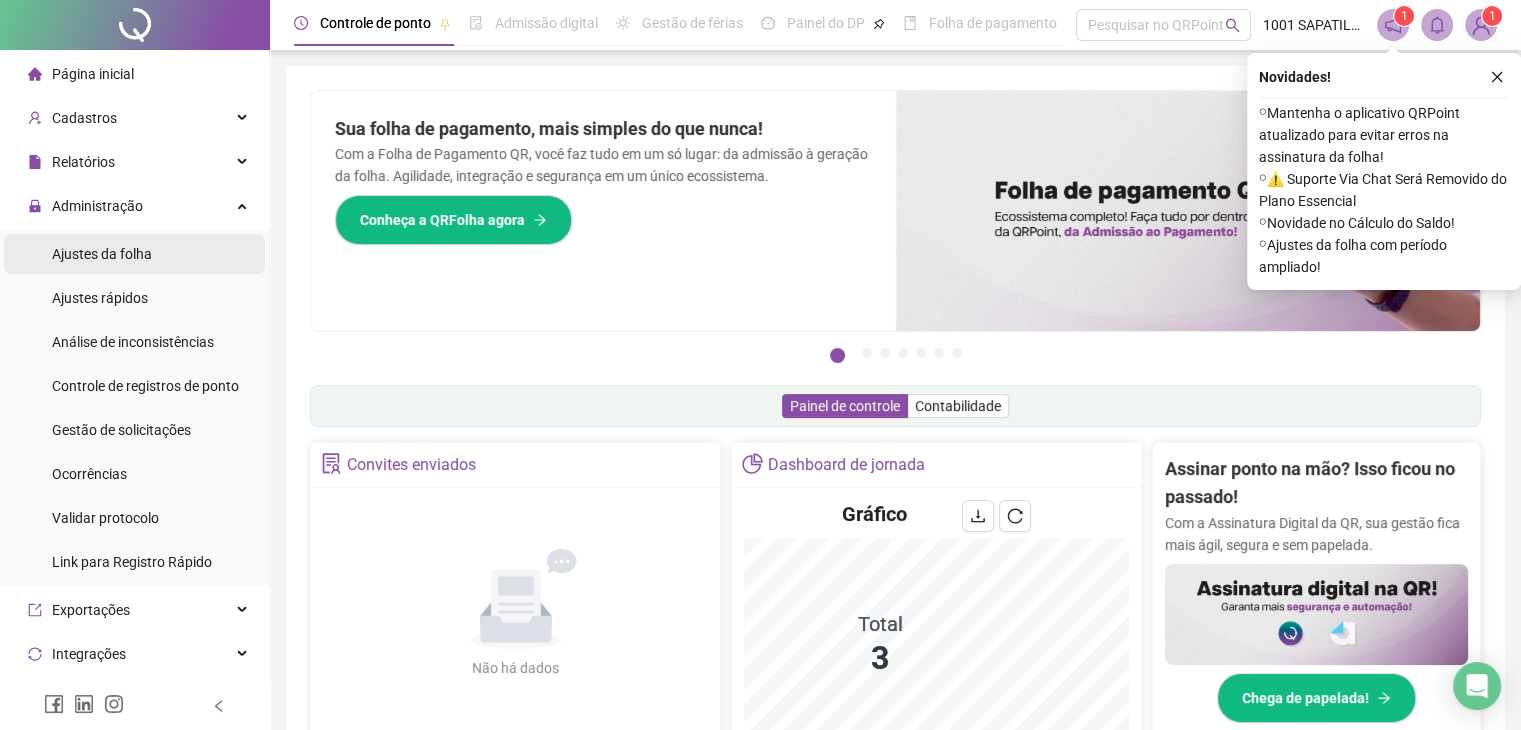 click on "Ajustes da folha" at bounding box center (102, 254) 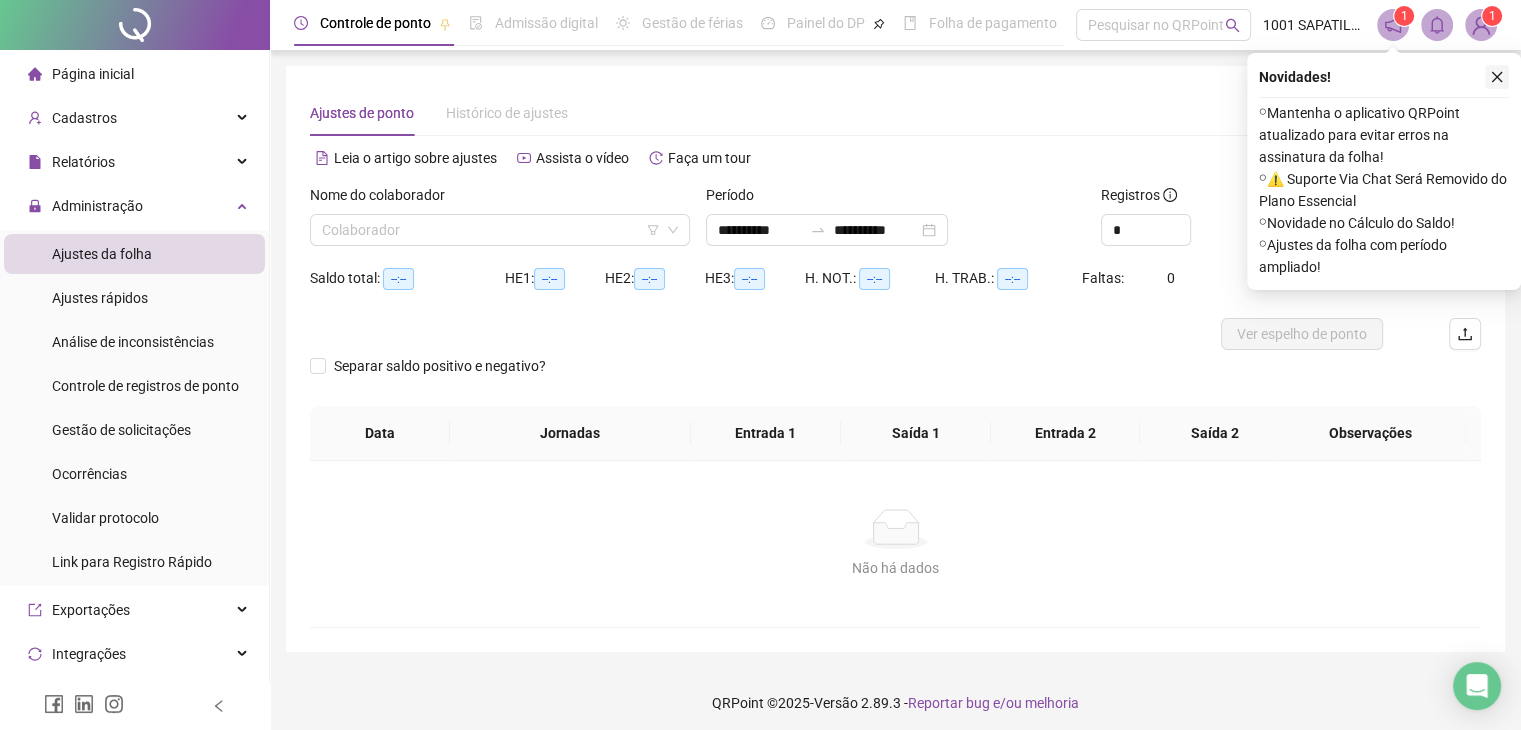 click 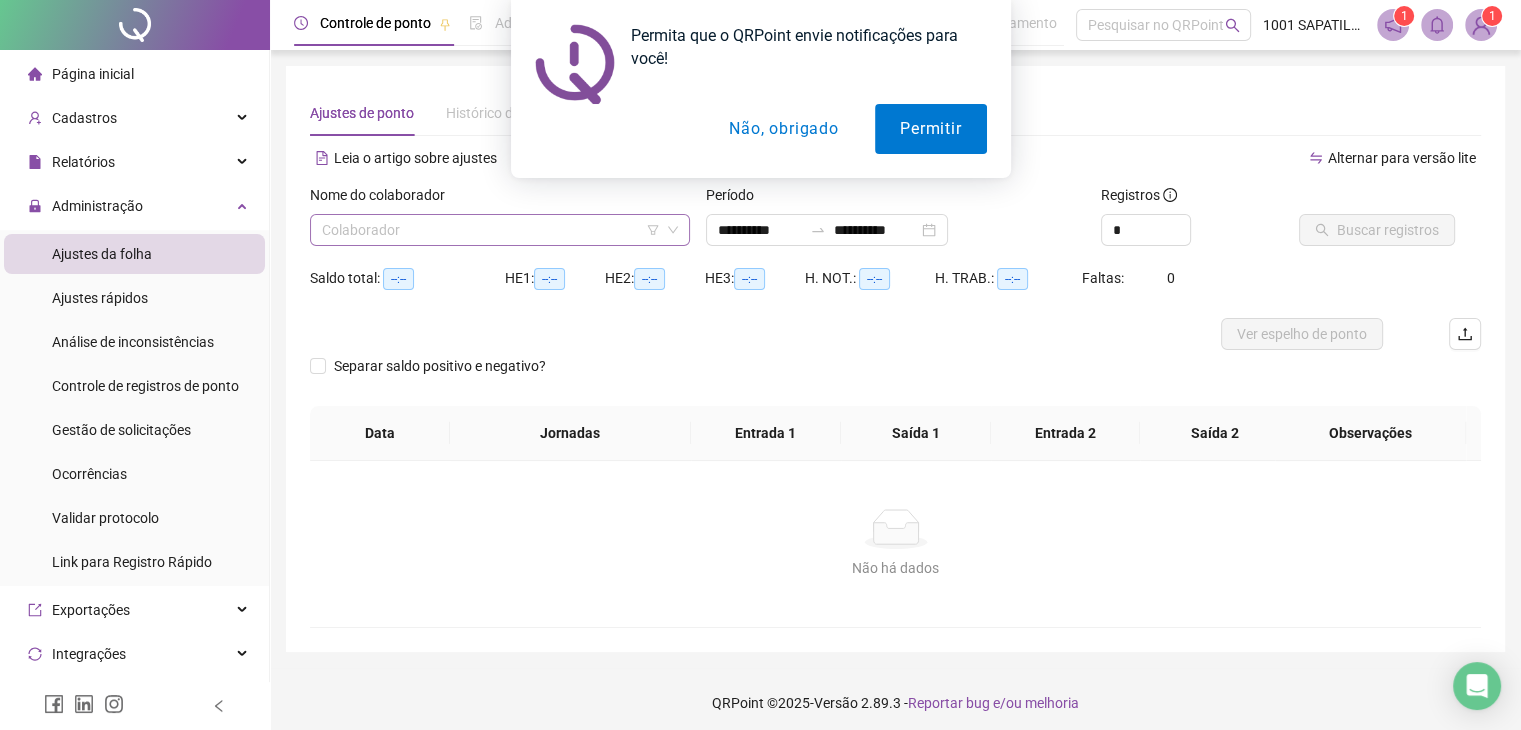 click at bounding box center (491, 230) 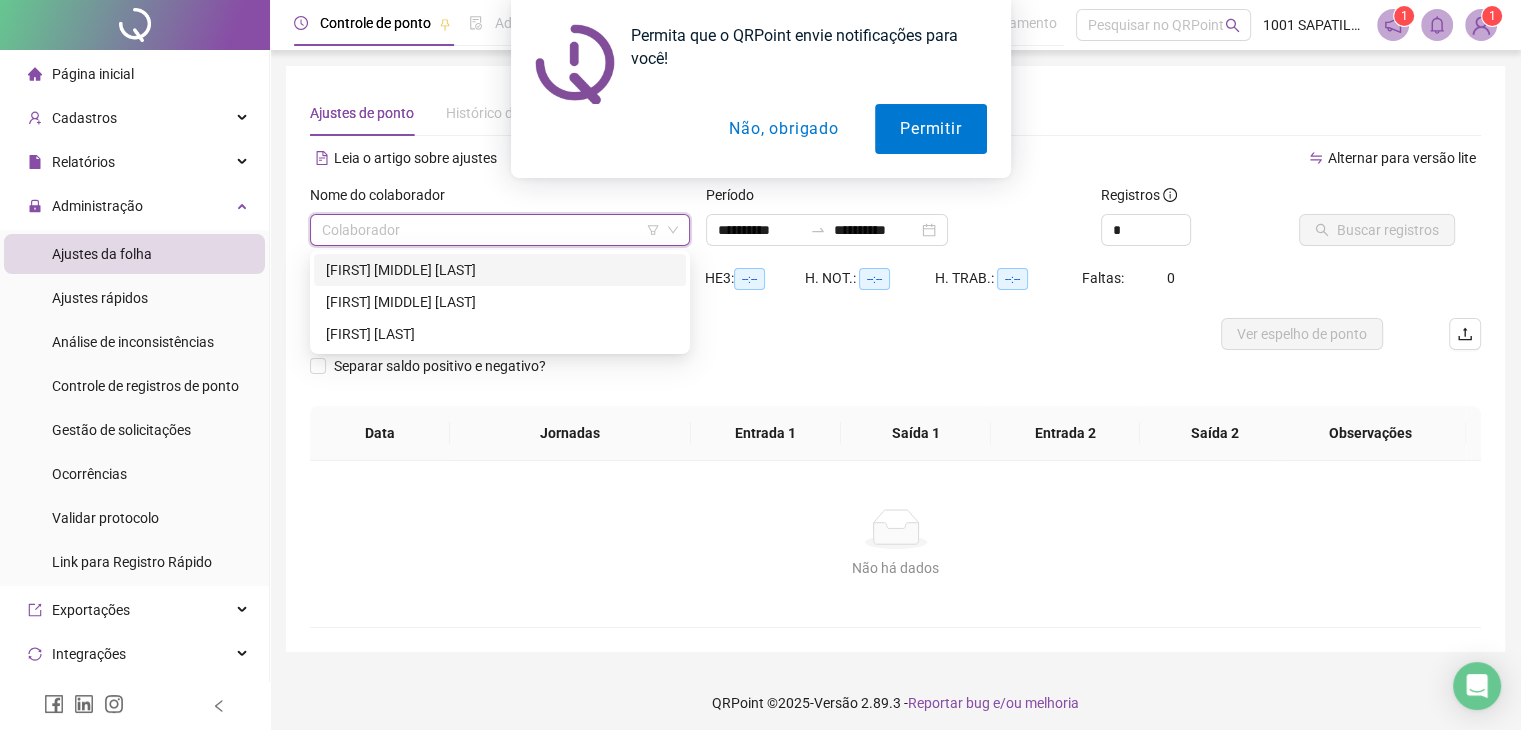 click on "[FIRST] [LAST] [LAST]" at bounding box center (500, 270) 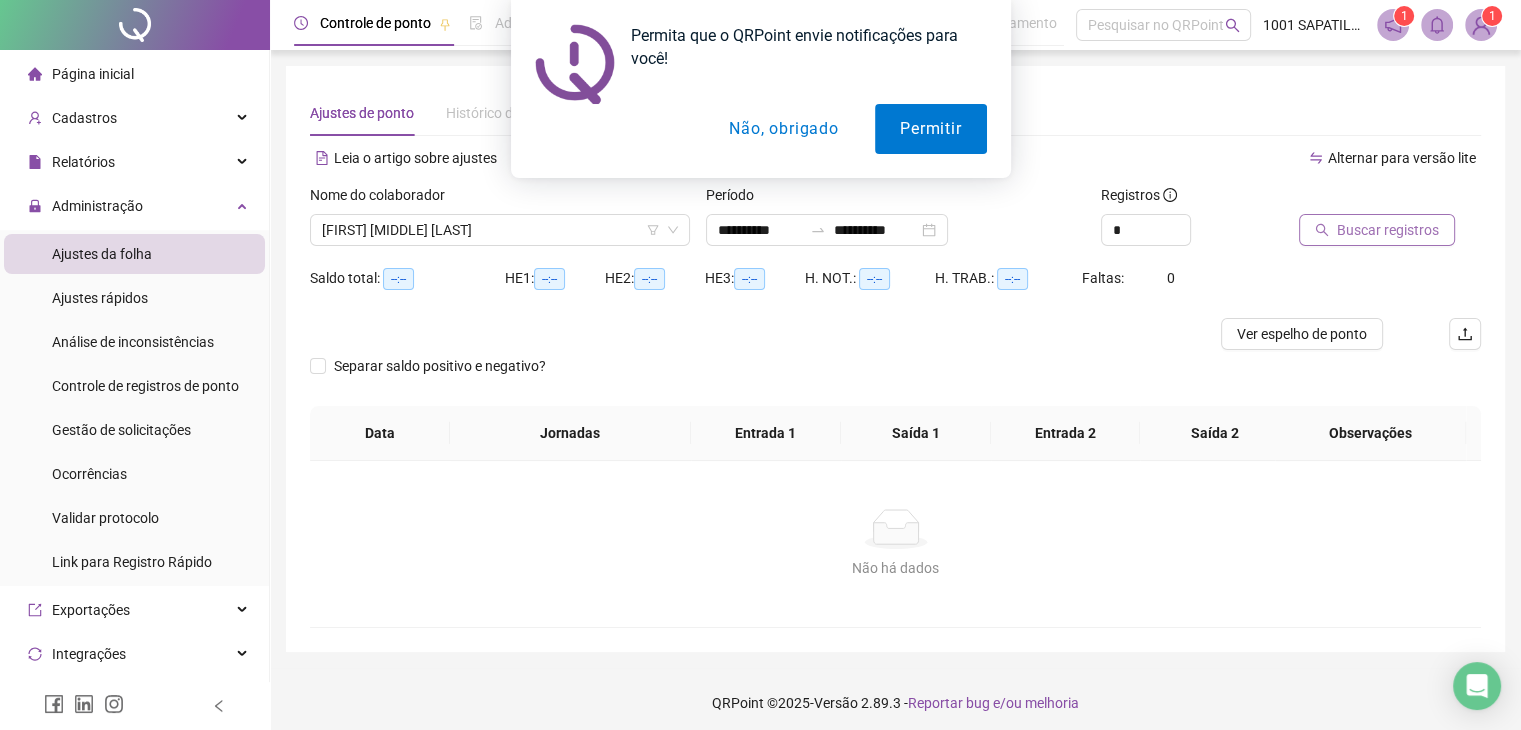 click on "Buscar registros" at bounding box center (1388, 230) 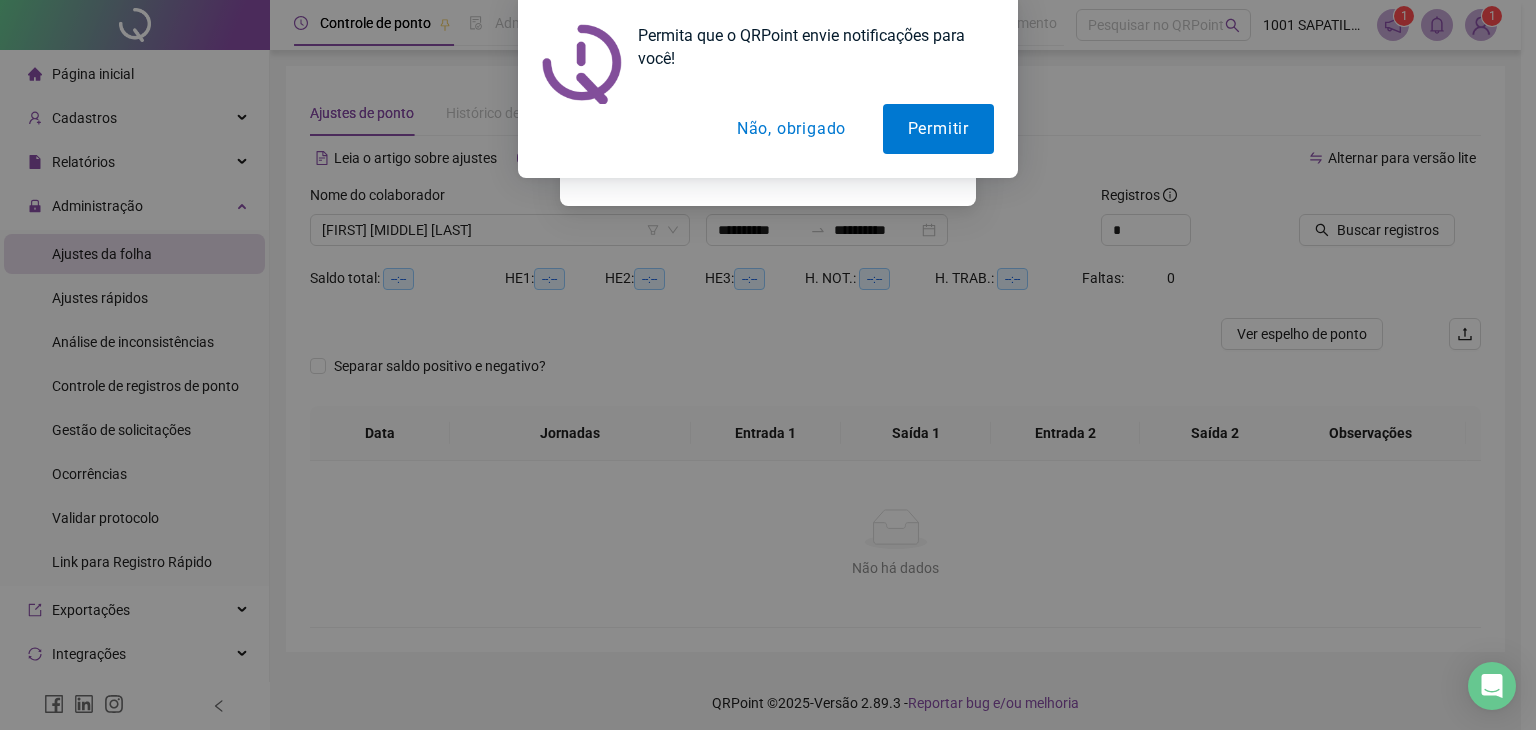 click on "Não, obrigado" at bounding box center [791, 129] 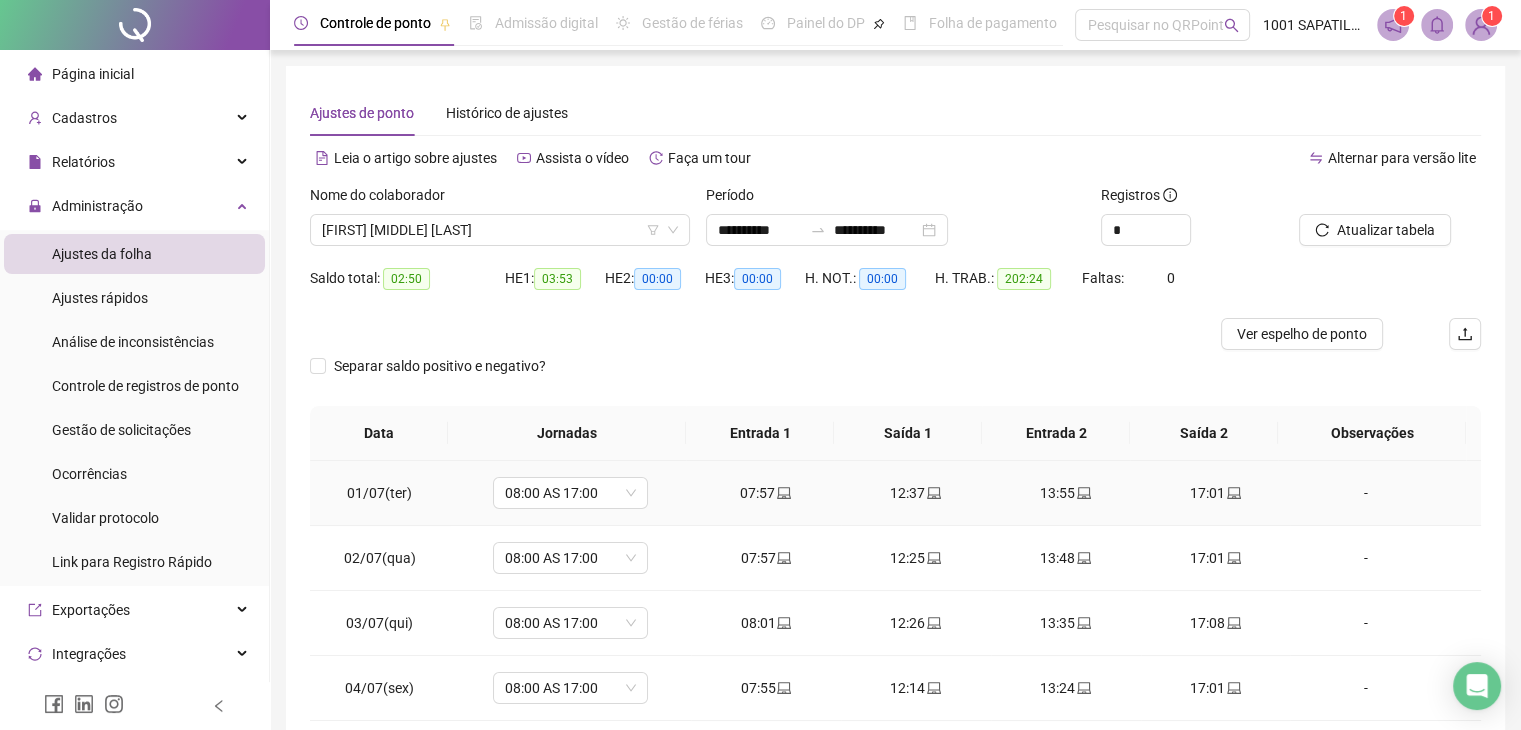 scroll, scrollTop: 100, scrollLeft: 0, axis: vertical 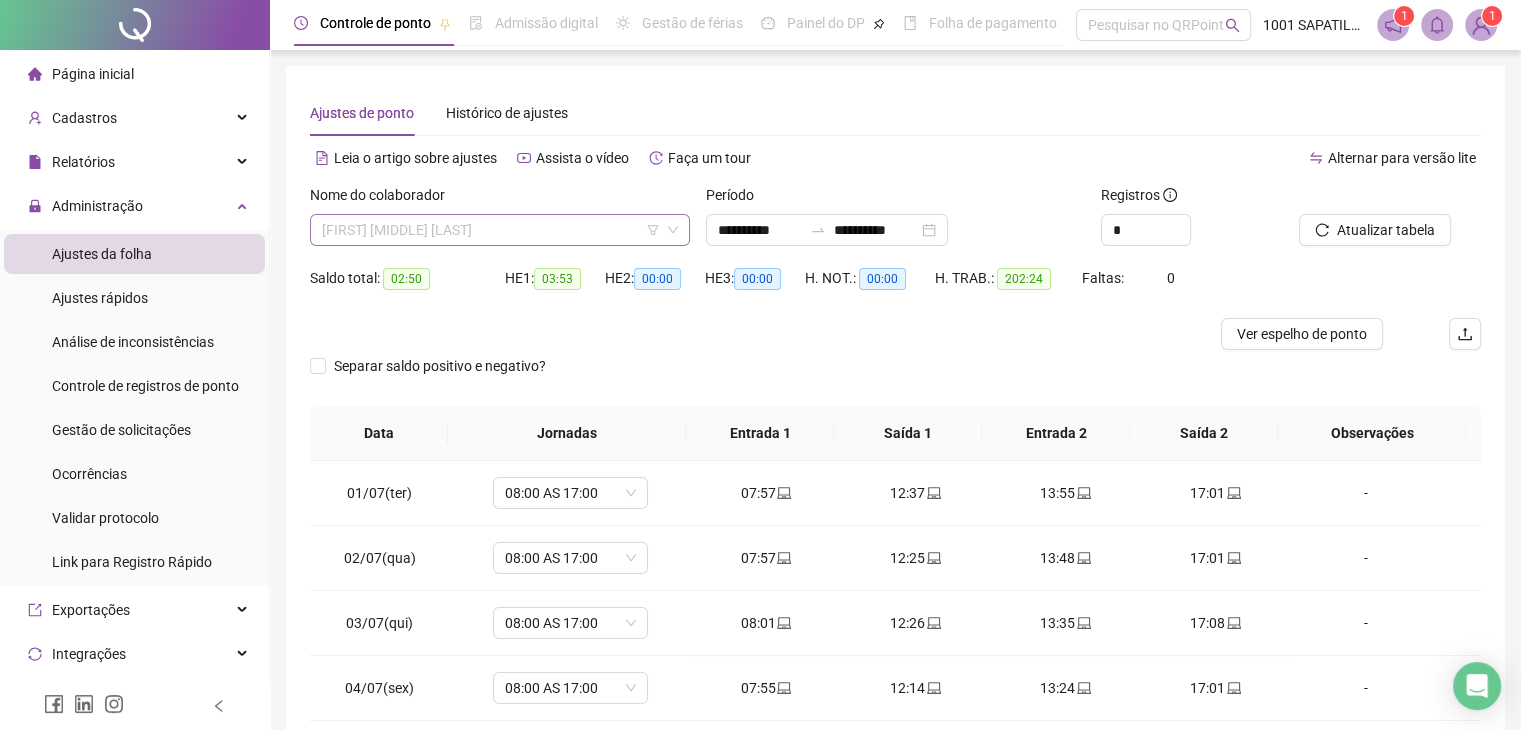 click on "[FIRST] [LAST] [LAST]" at bounding box center [500, 230] 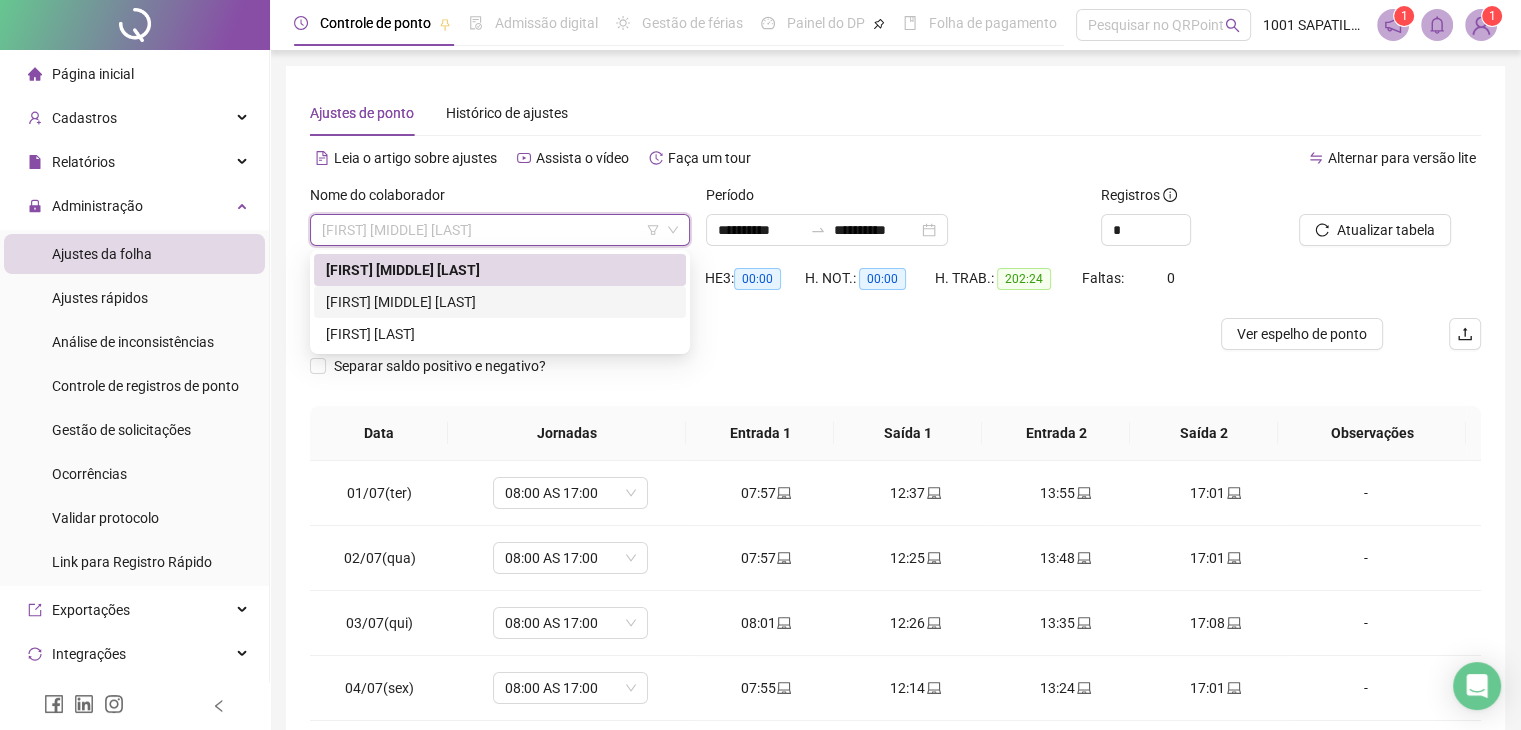 click on "[FIRST] [LAST] [LAST]" at bounding box center [500, 302] 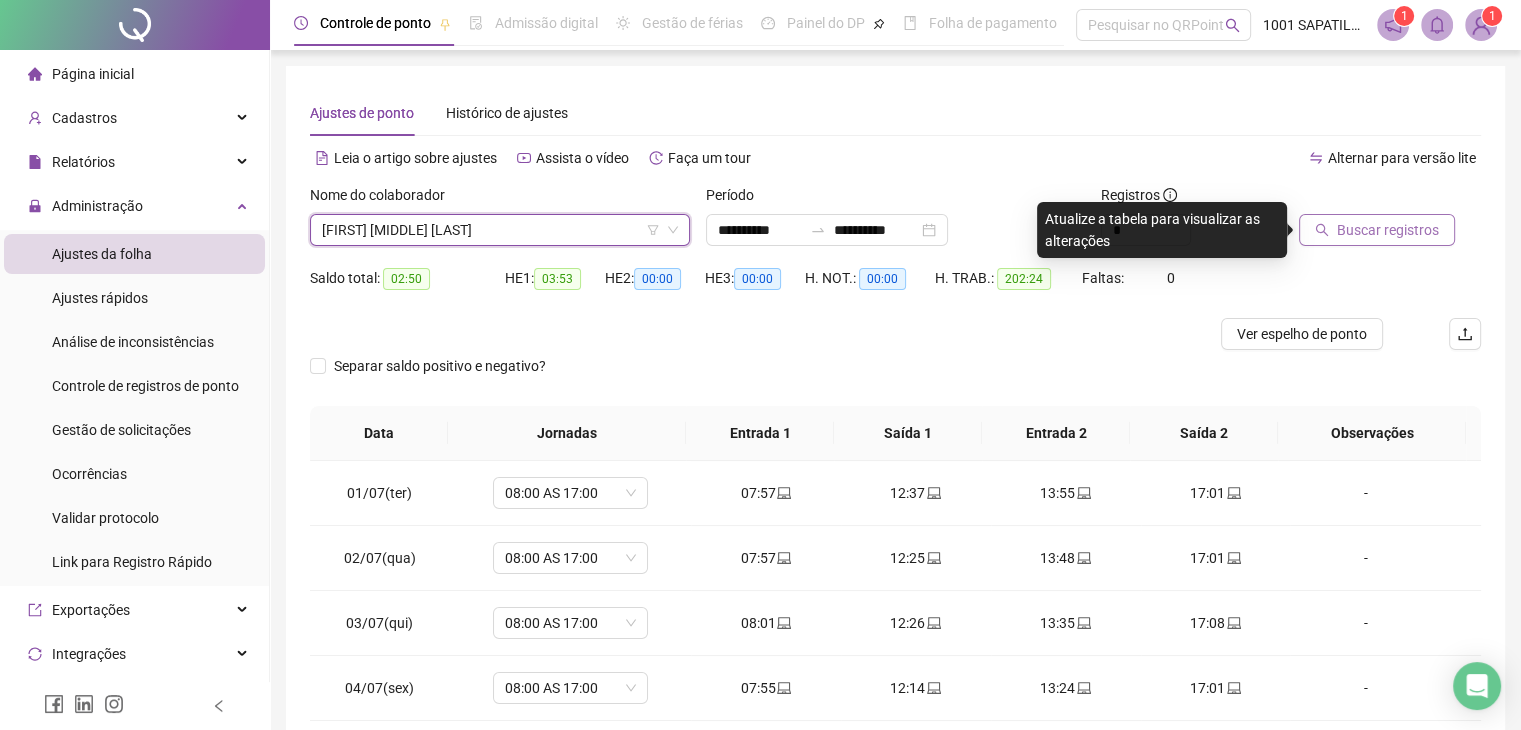 click on "Buscar registros" at bounding box center (1388, 230) 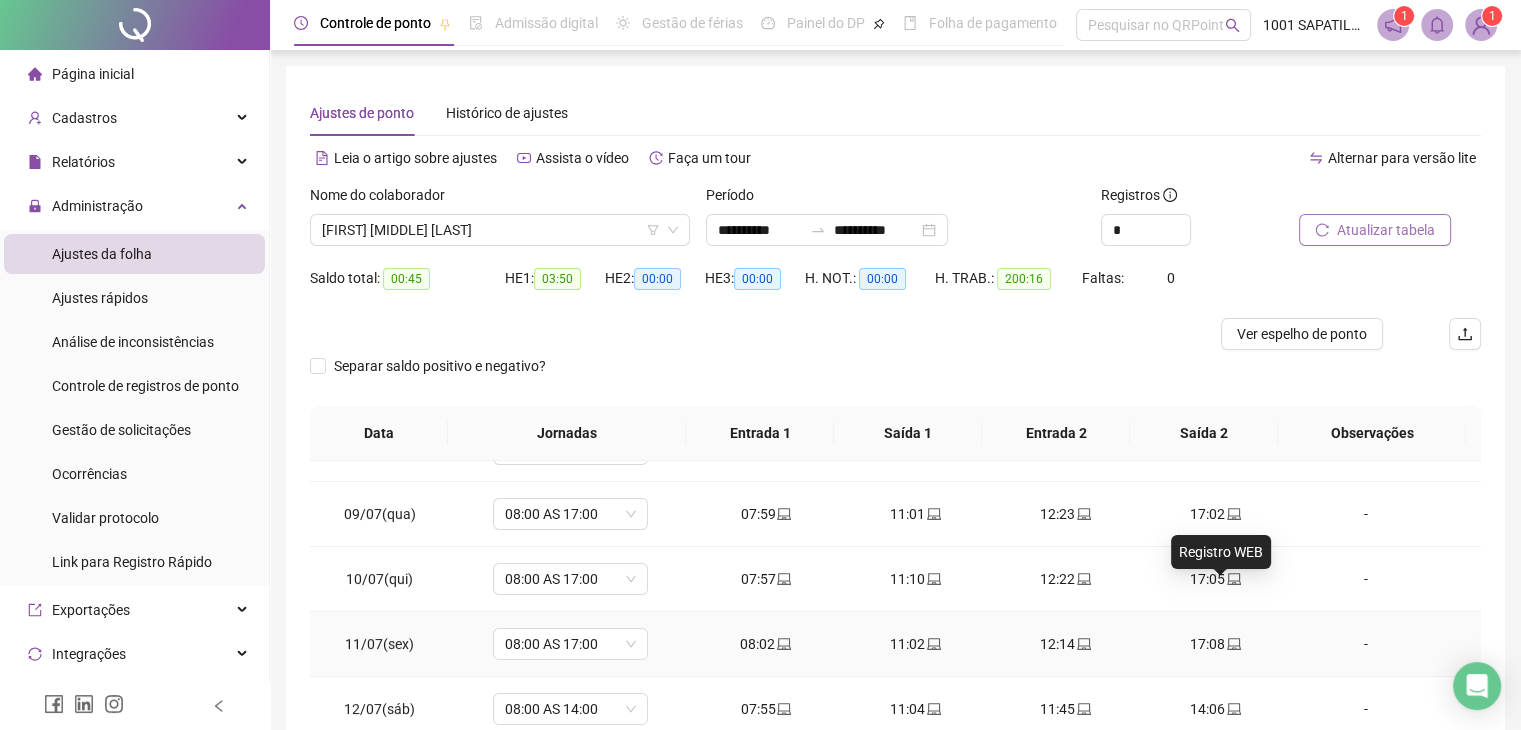 scroll, scrollTop: 500, scrollLeft: 0, axis: vertical 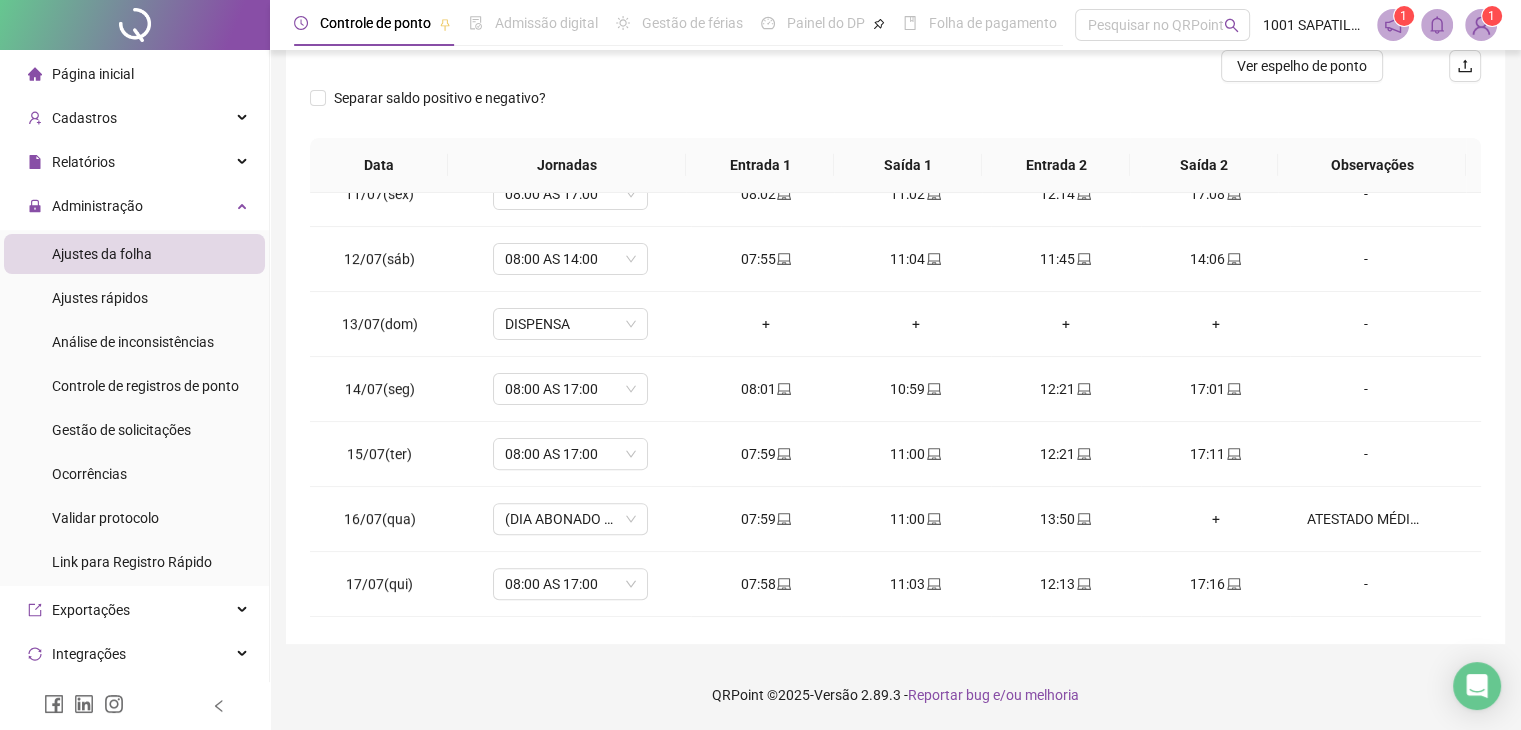 click on "ATESTADO MÉDICO DA PARTE DA TARDE" at bounding box center [1365, 519] 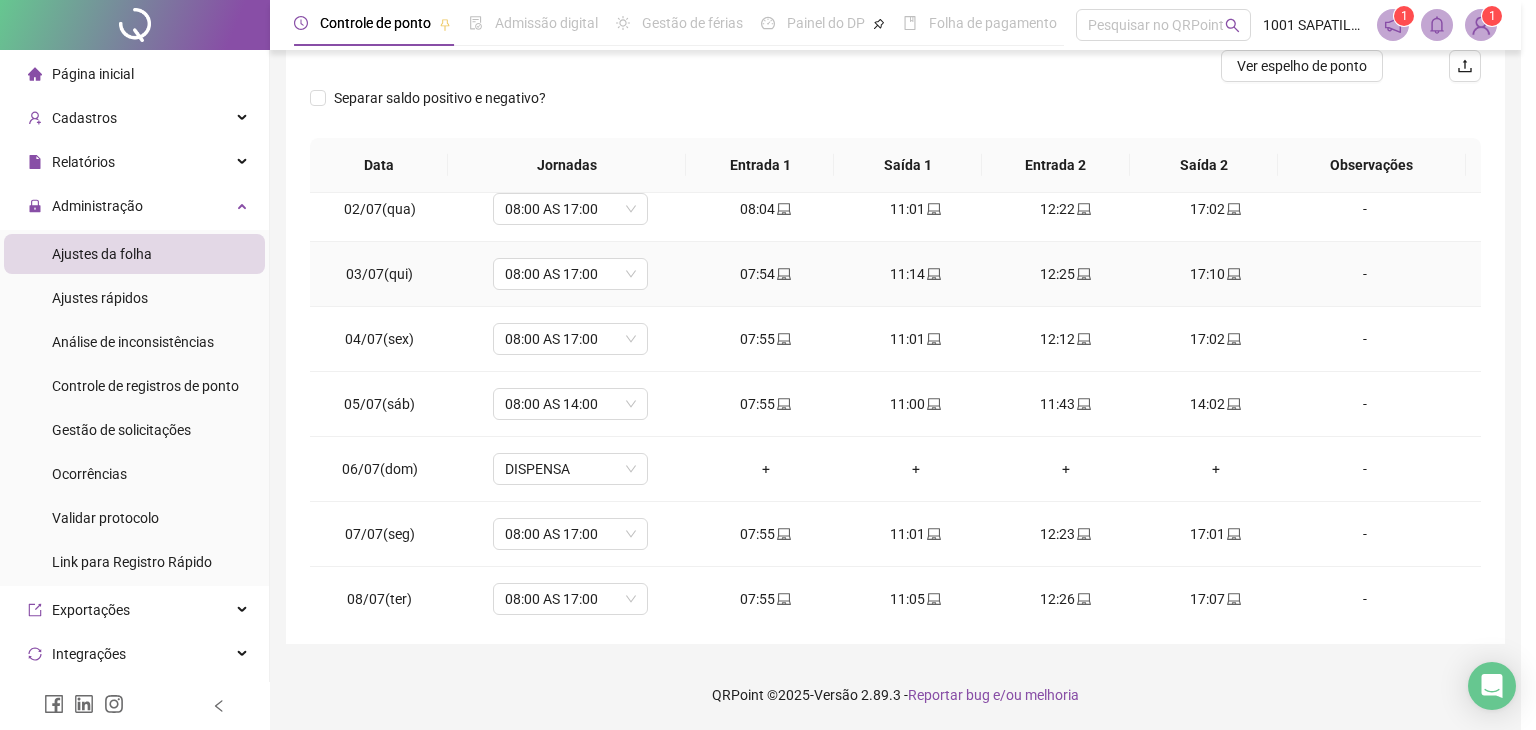 scroll, scrollTop: 0, scrollLeft: 0, axis: both 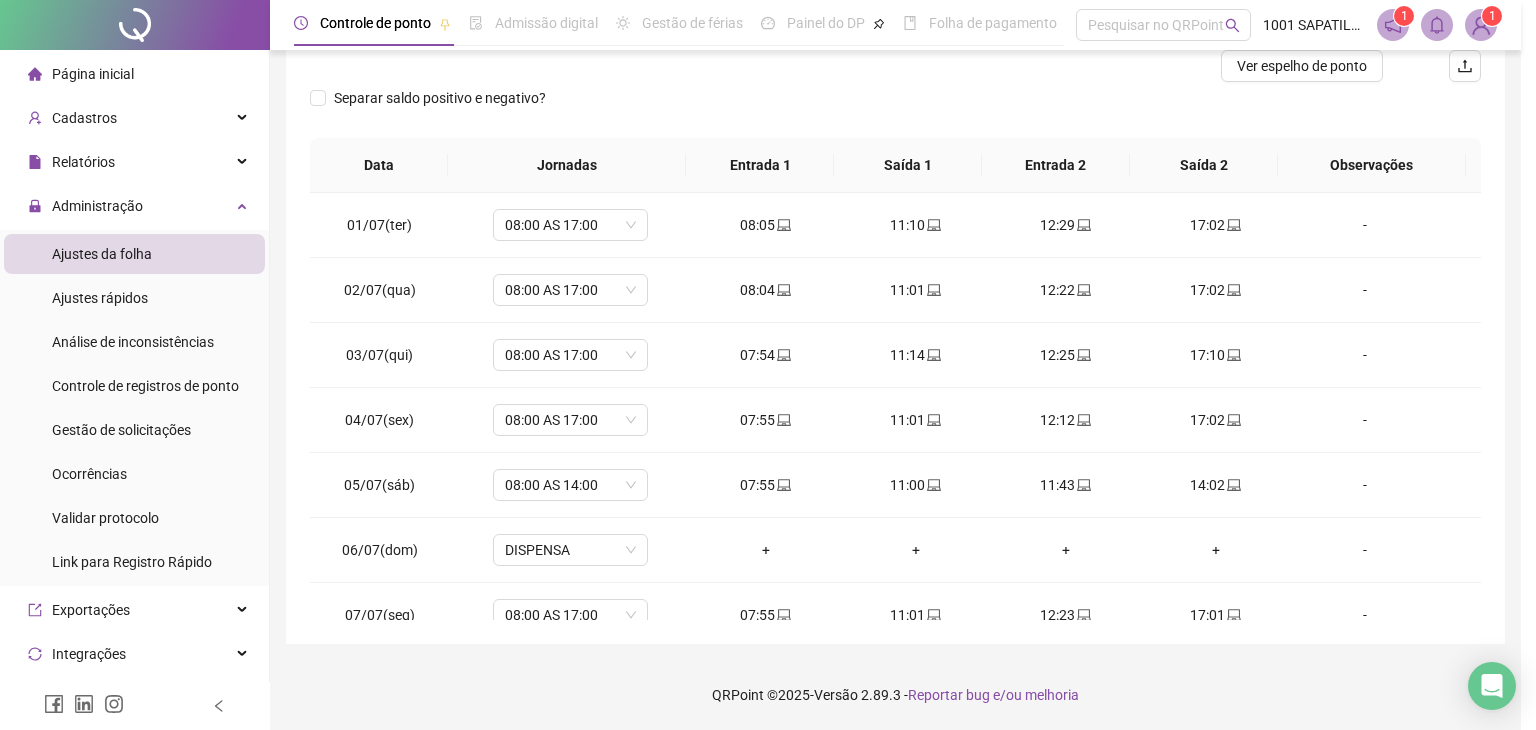 click on "Separar saldo positivo e negativo?" at bounding box center (895, 110) 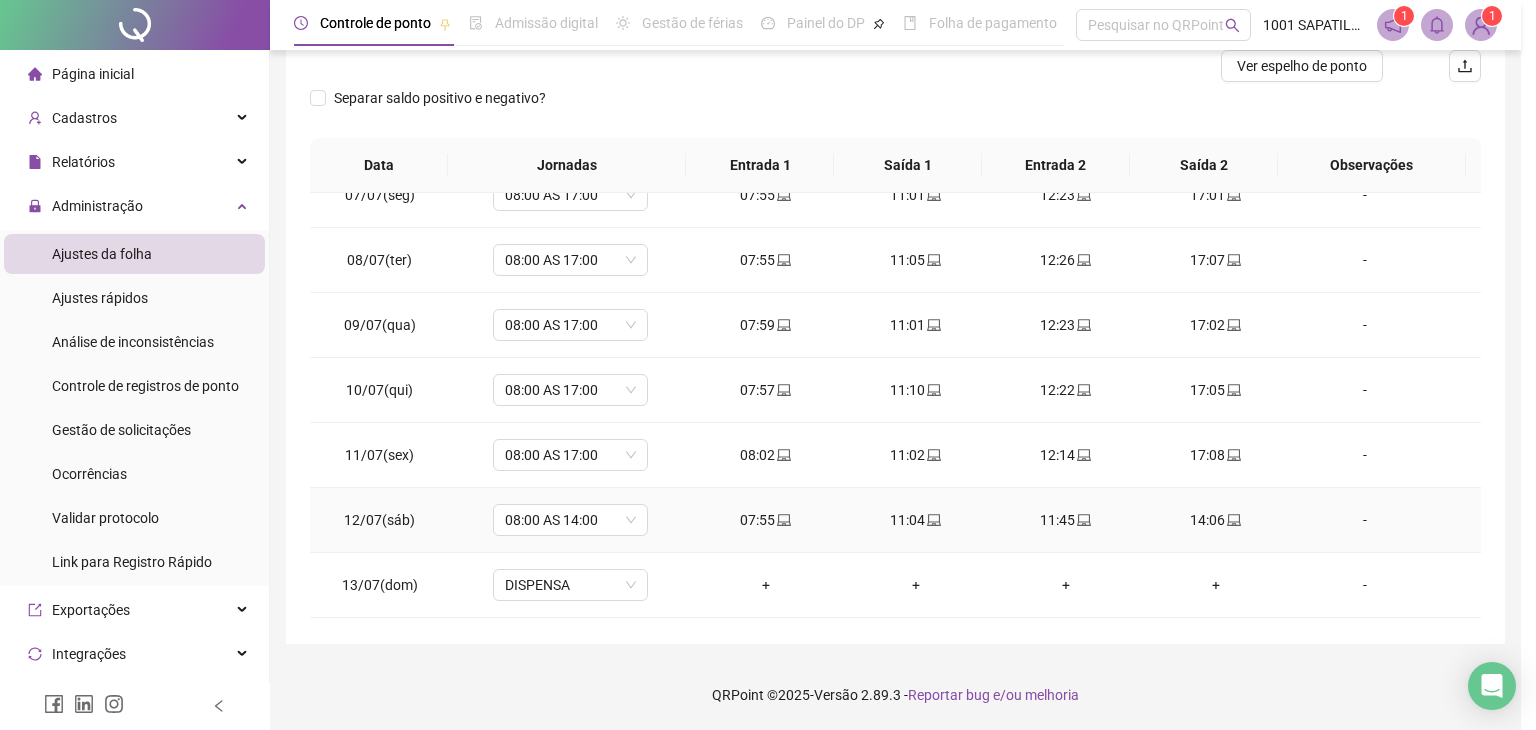 scroll, scrollTop: 0, scrollLeft: 0, axis: both 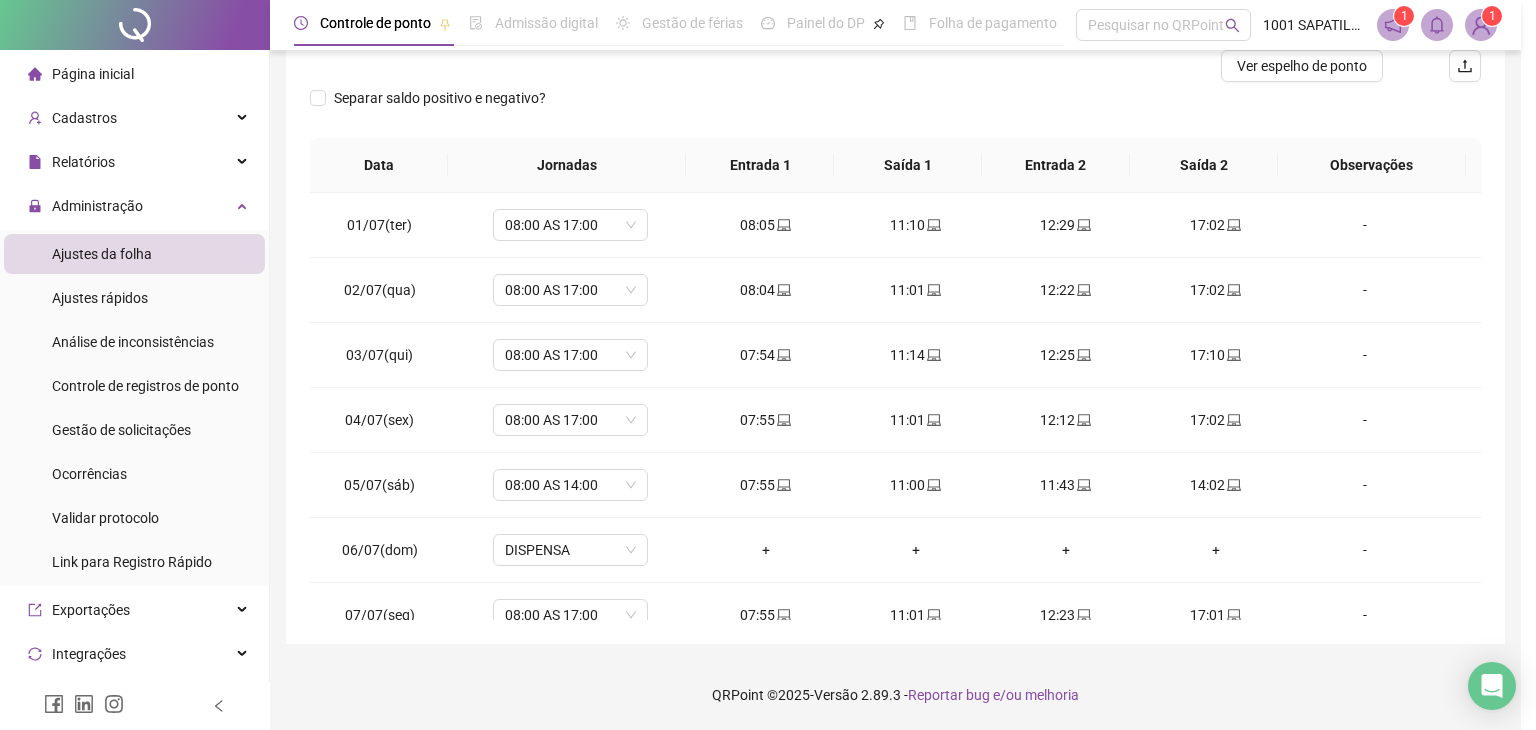 click on "Ajustes da folha" at bounding box center (102, 254) 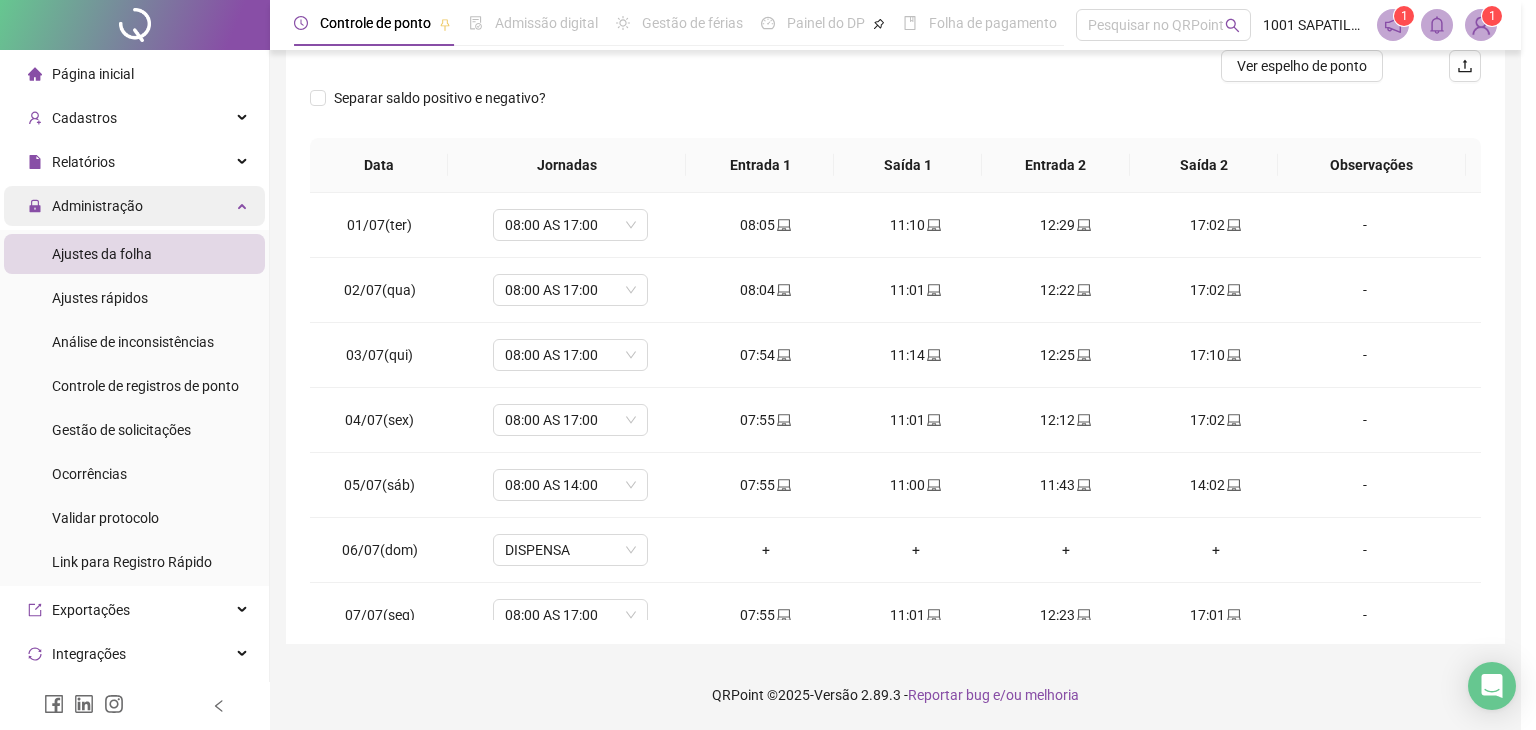 click on "Administração" at bounding box center (97, 206) 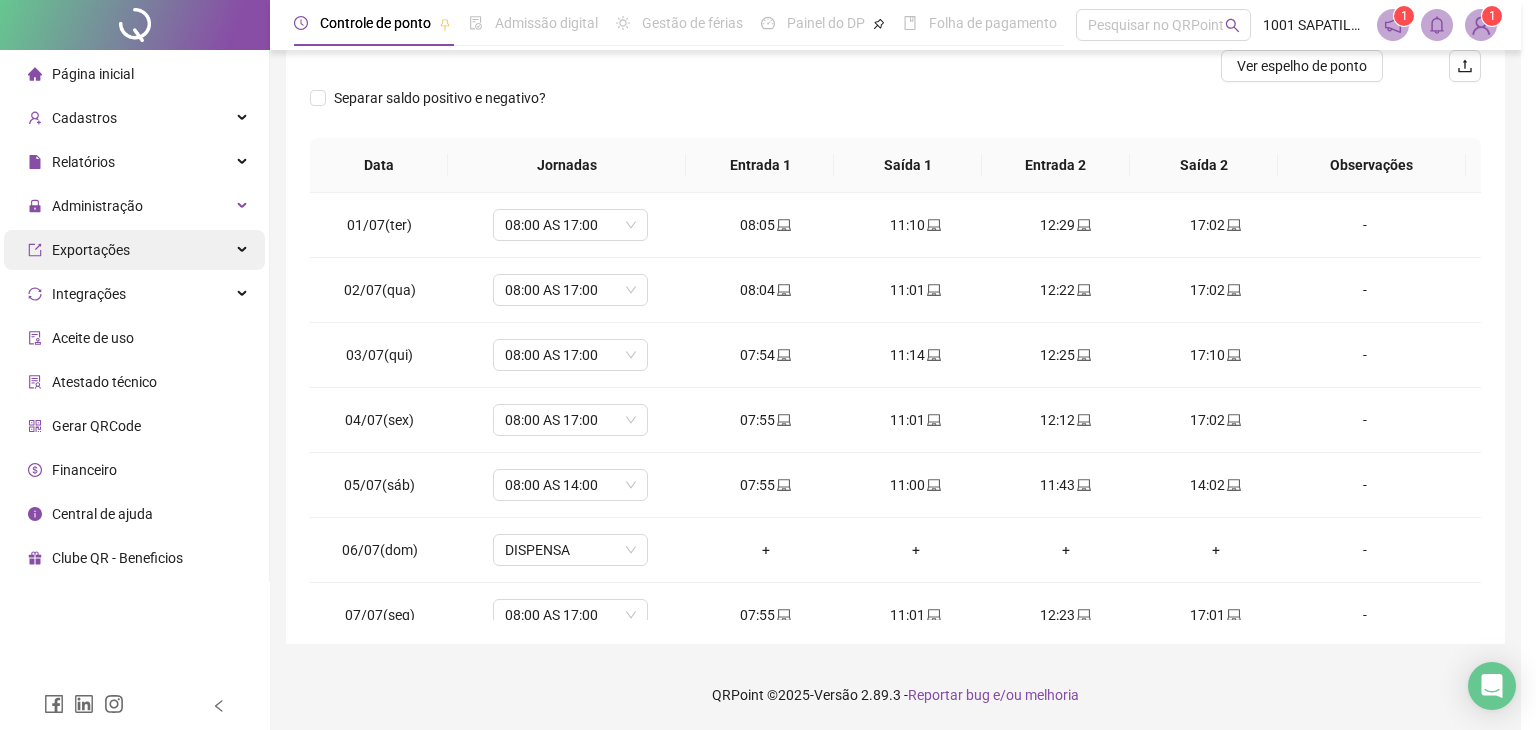 click on "Exportações" at bounding box center (91, 250) 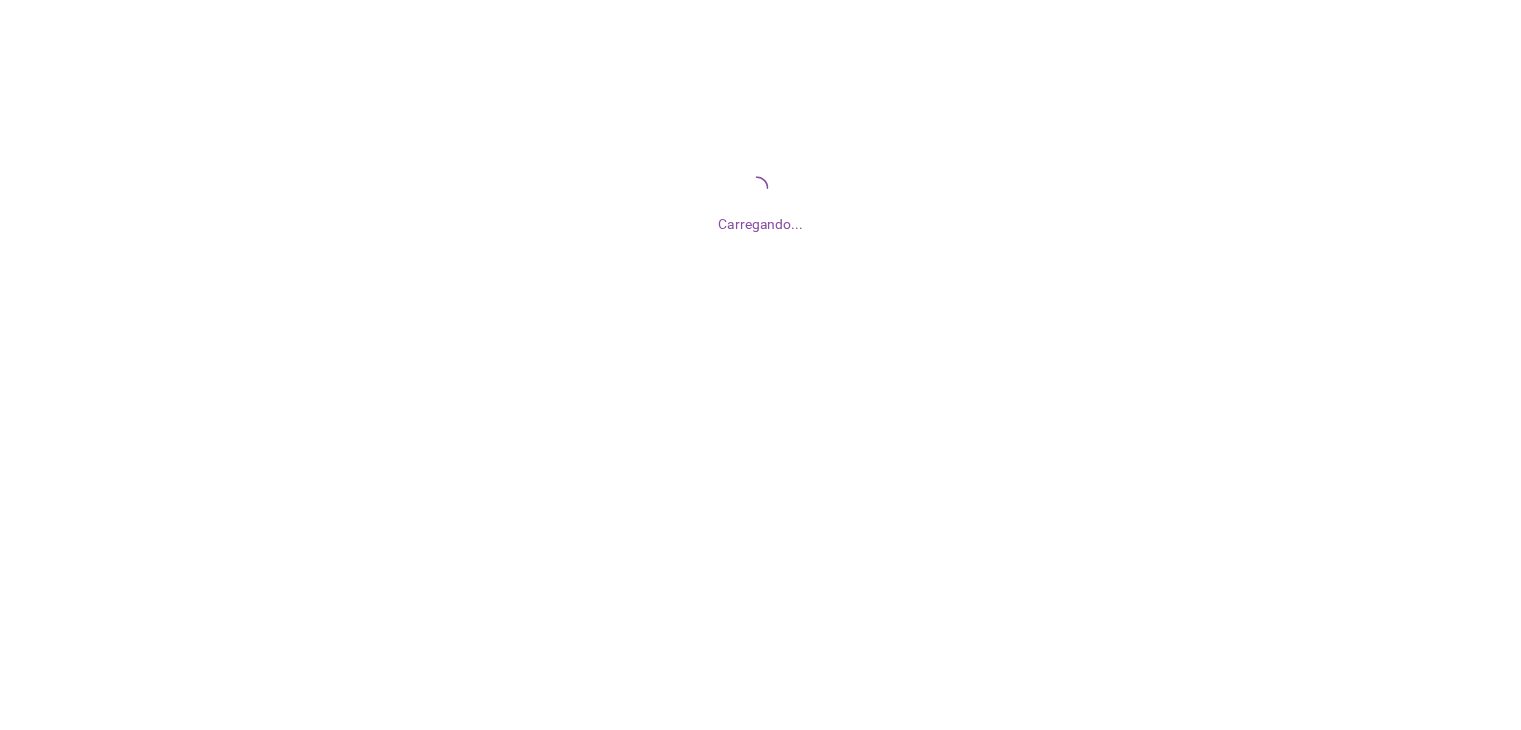 scroll, scrollTop: 0, scrollLeft: 0, axis: both 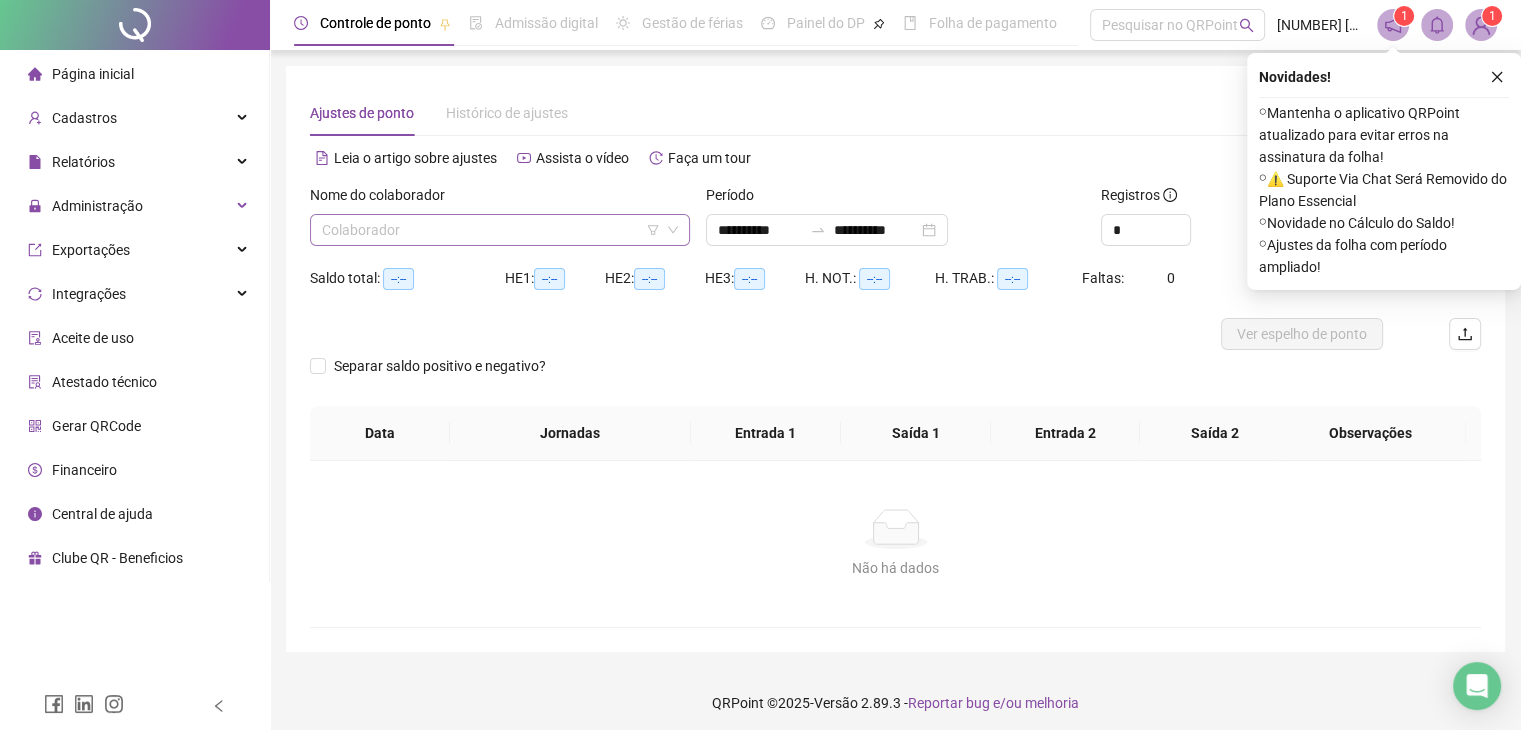 click at bounding box center (491, 230) 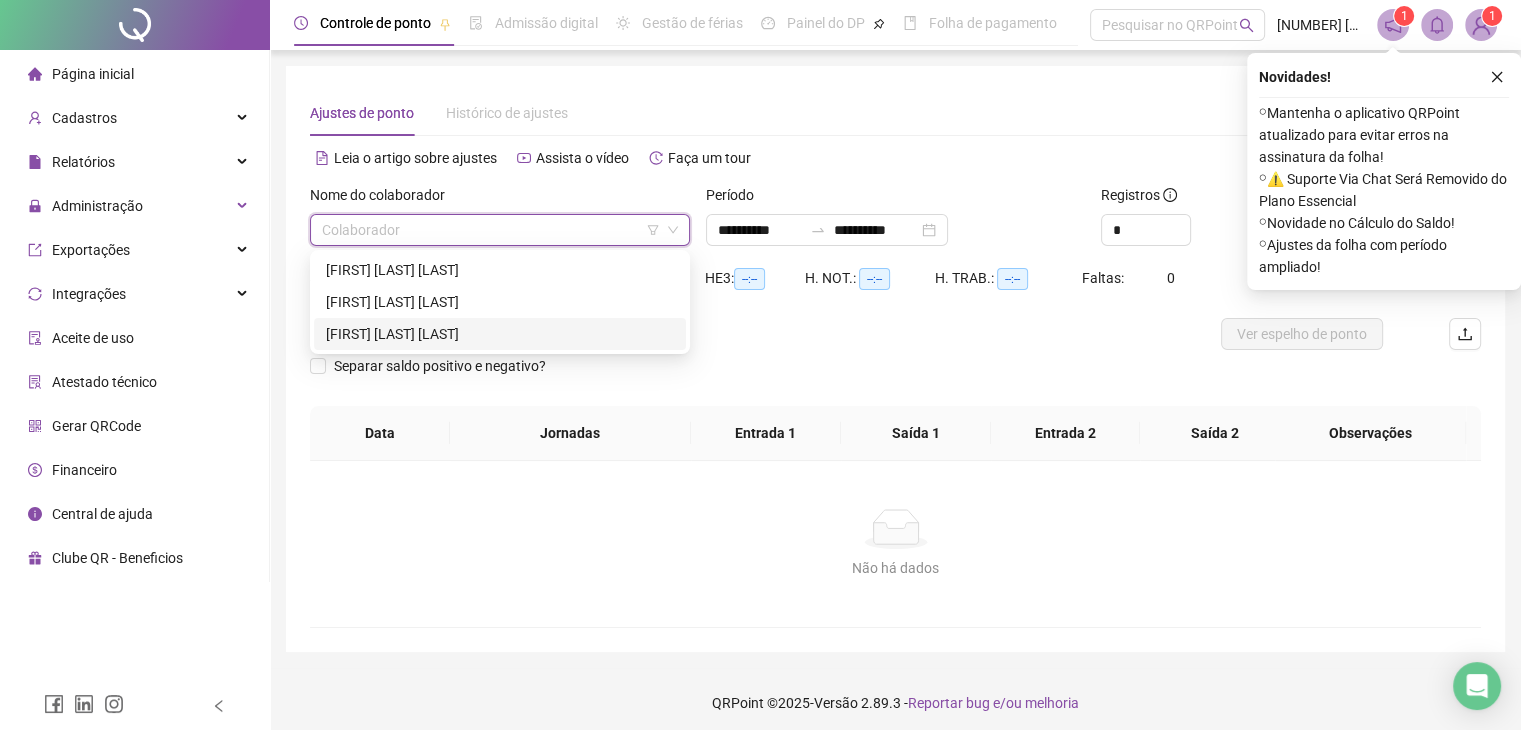 click on "[FIRST] [LAST] [LAST]" at bounding box center (500, 334) 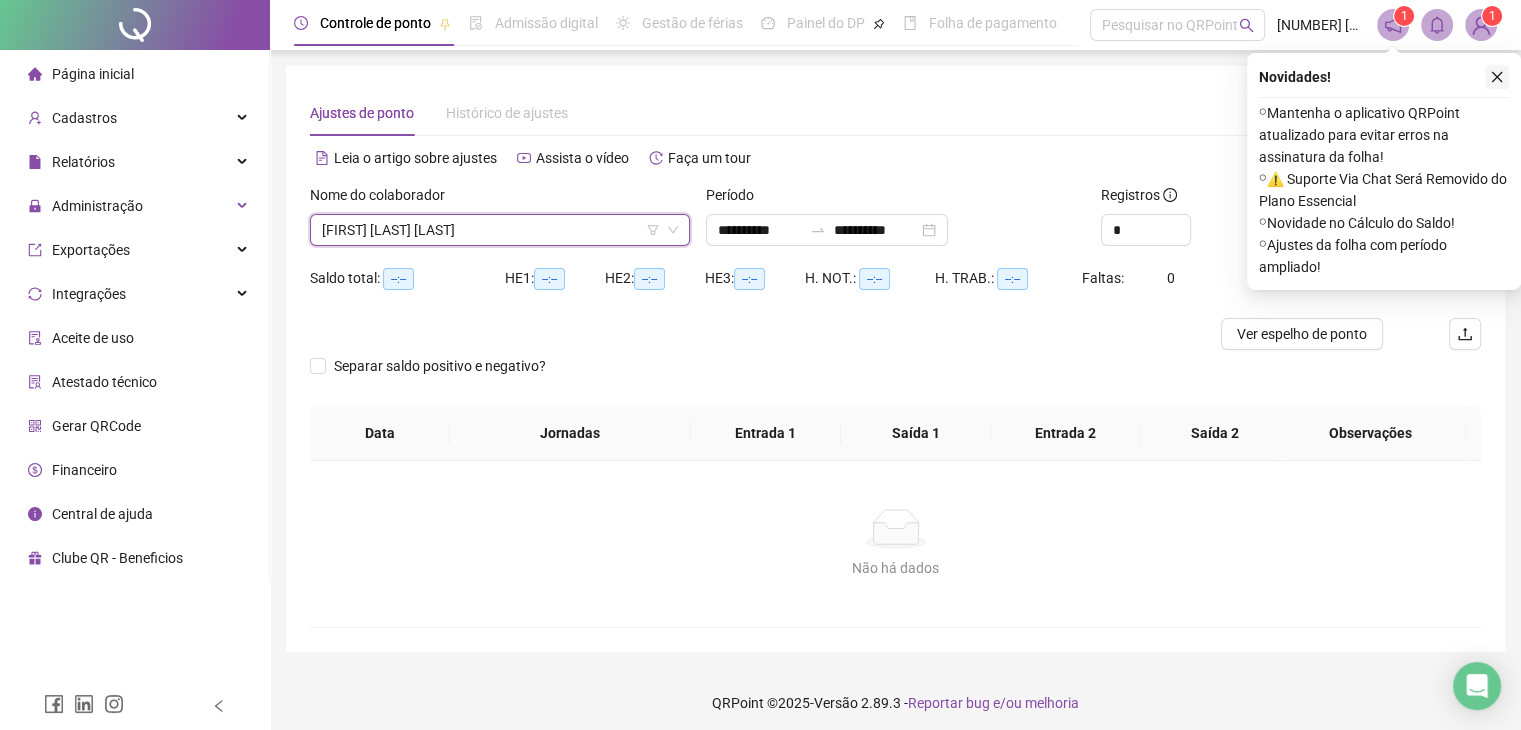 click at bounding box center [1497, 77] 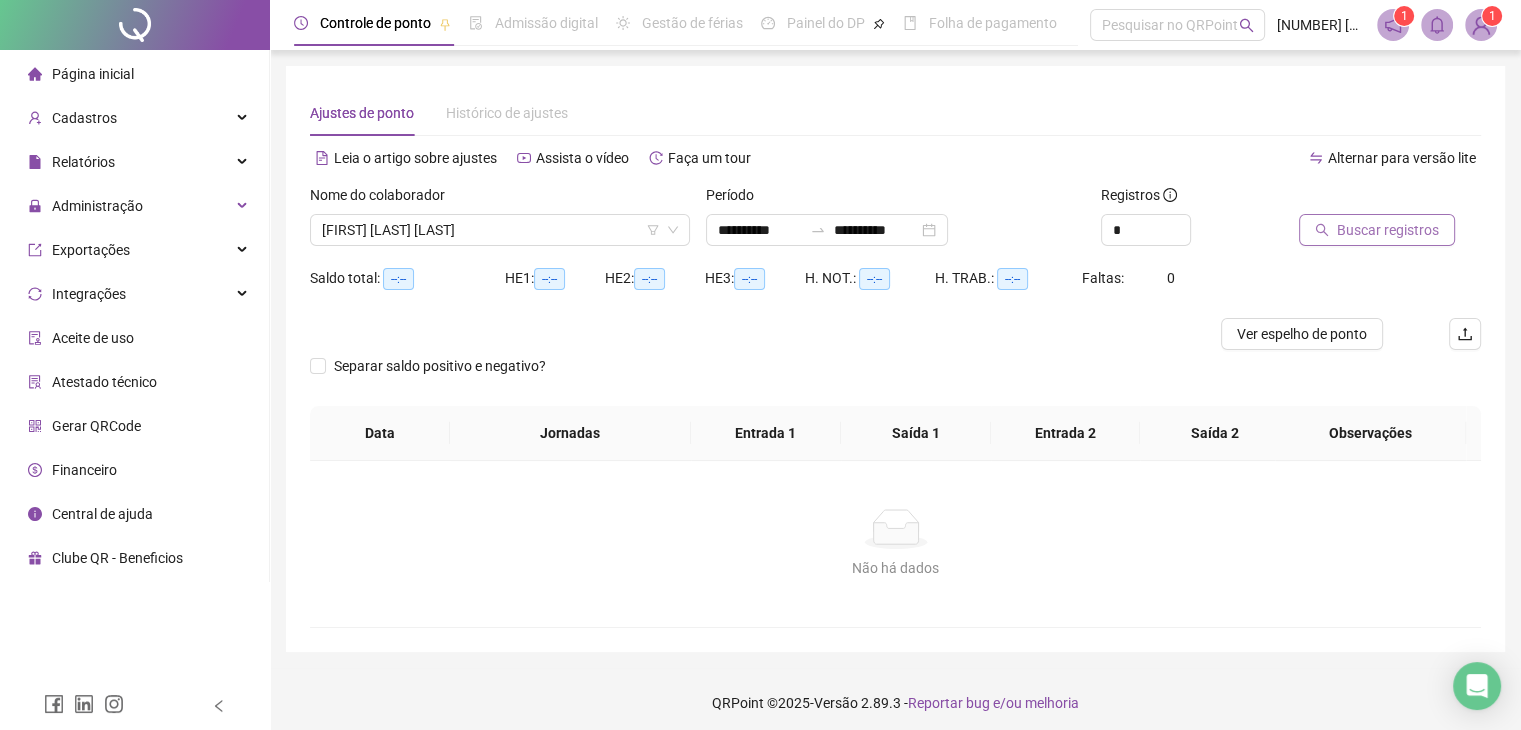 click on "Buscar registros" at bounding box center [1388, 230] 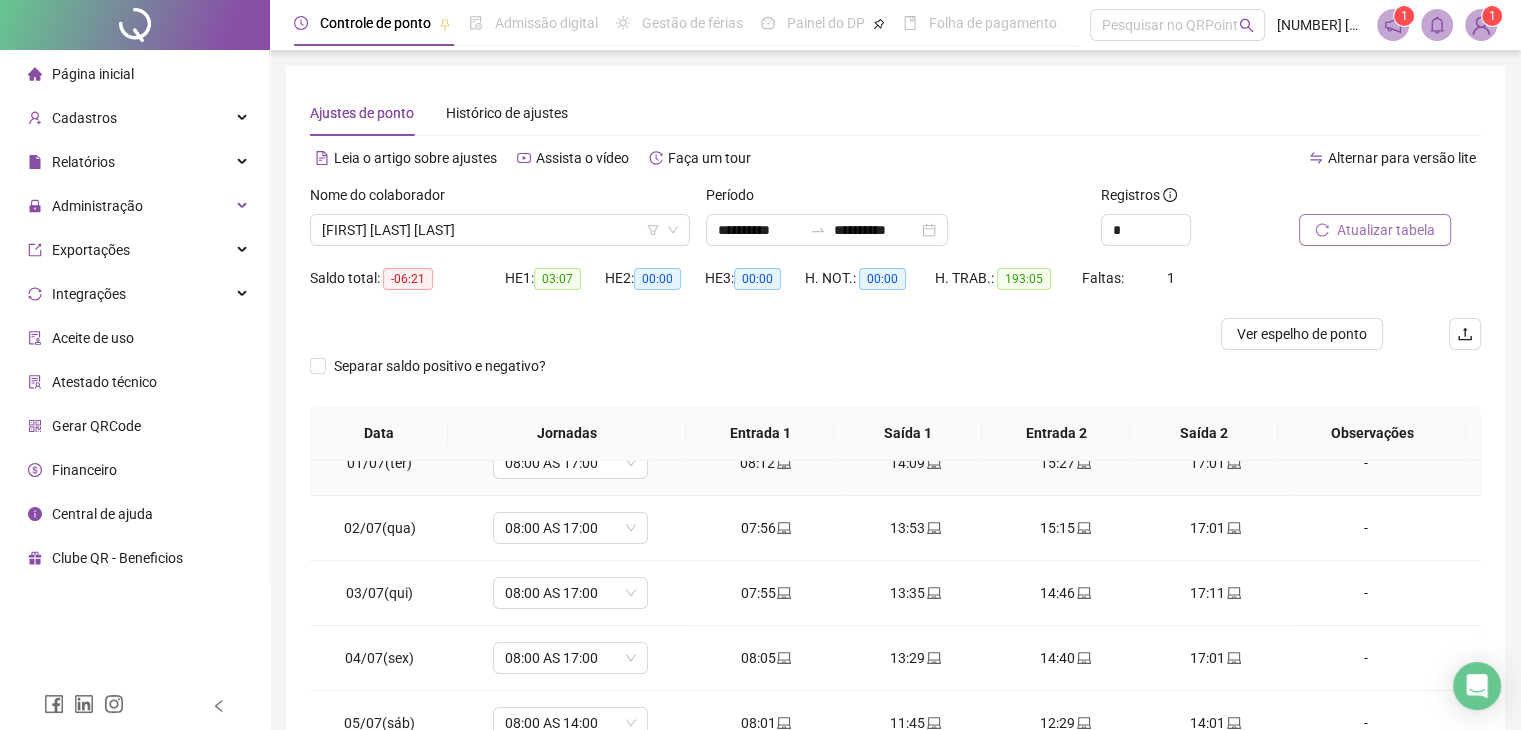 scroll, scrollTop: 0, scrollLeft: 0, axis: both 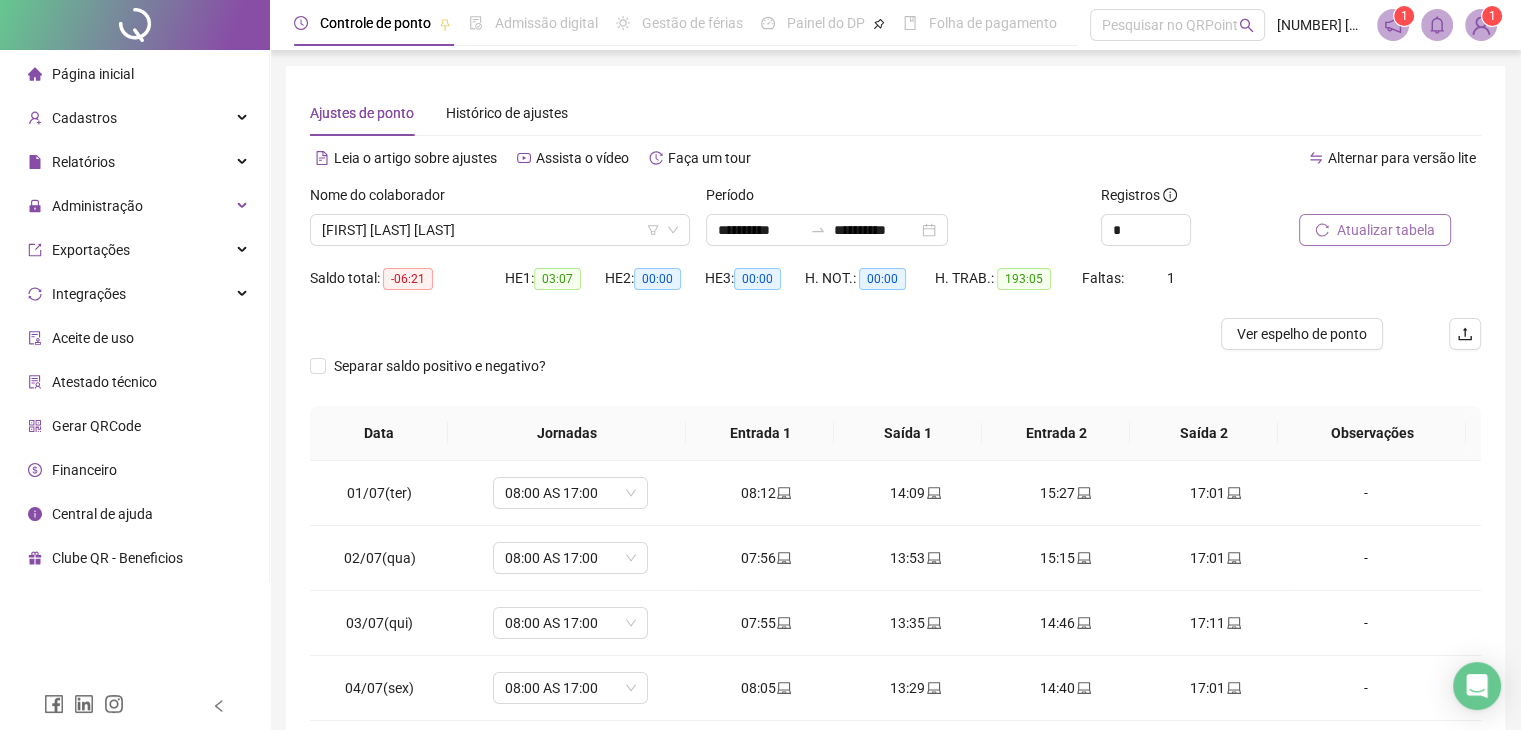 click at bounding box center (1481, 25) 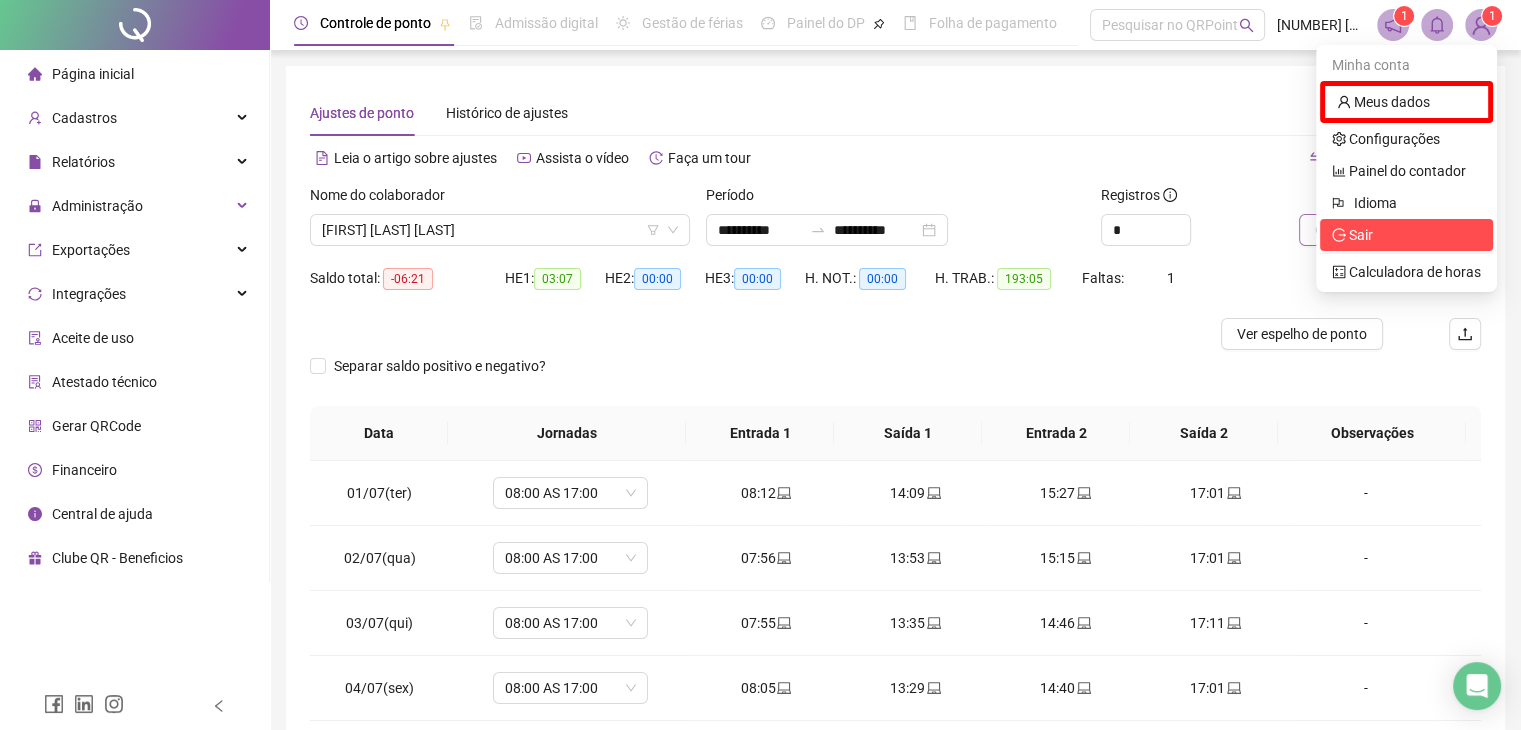 click on "Sair" at bounding box center [1361, 235] 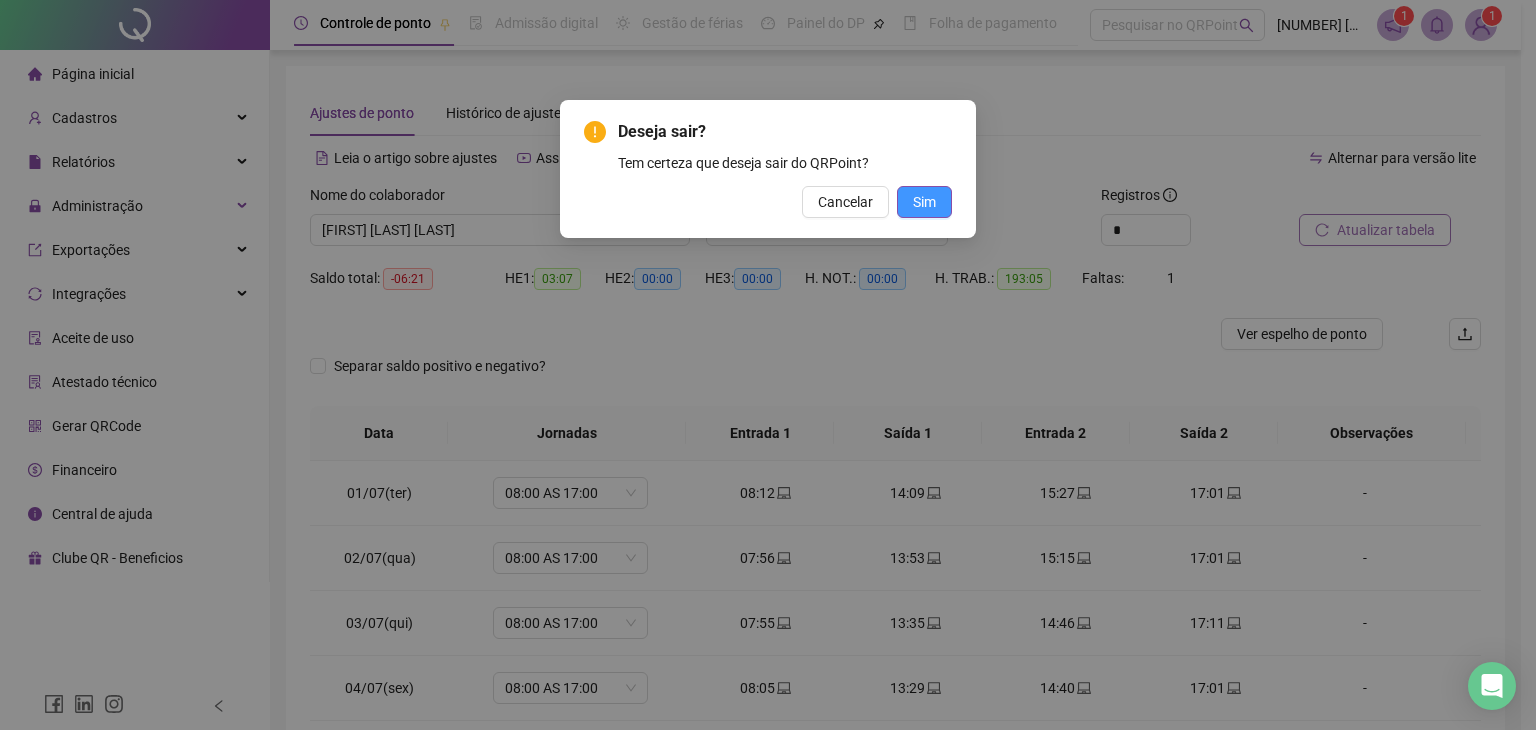 click on "Sim" at bounding box center [924, 202] 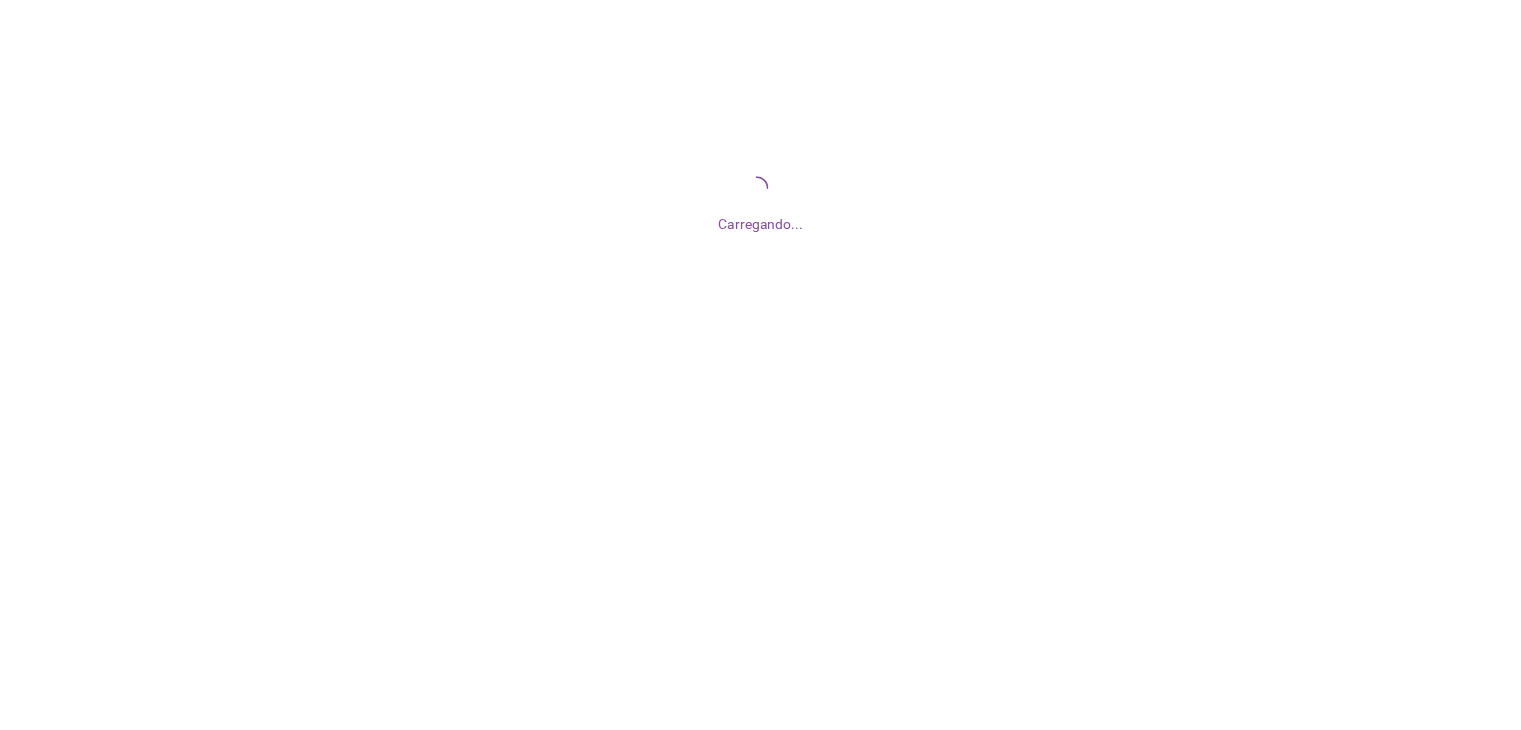 scroll, scrollTop: 0, scrollLeft: 0, axis: both 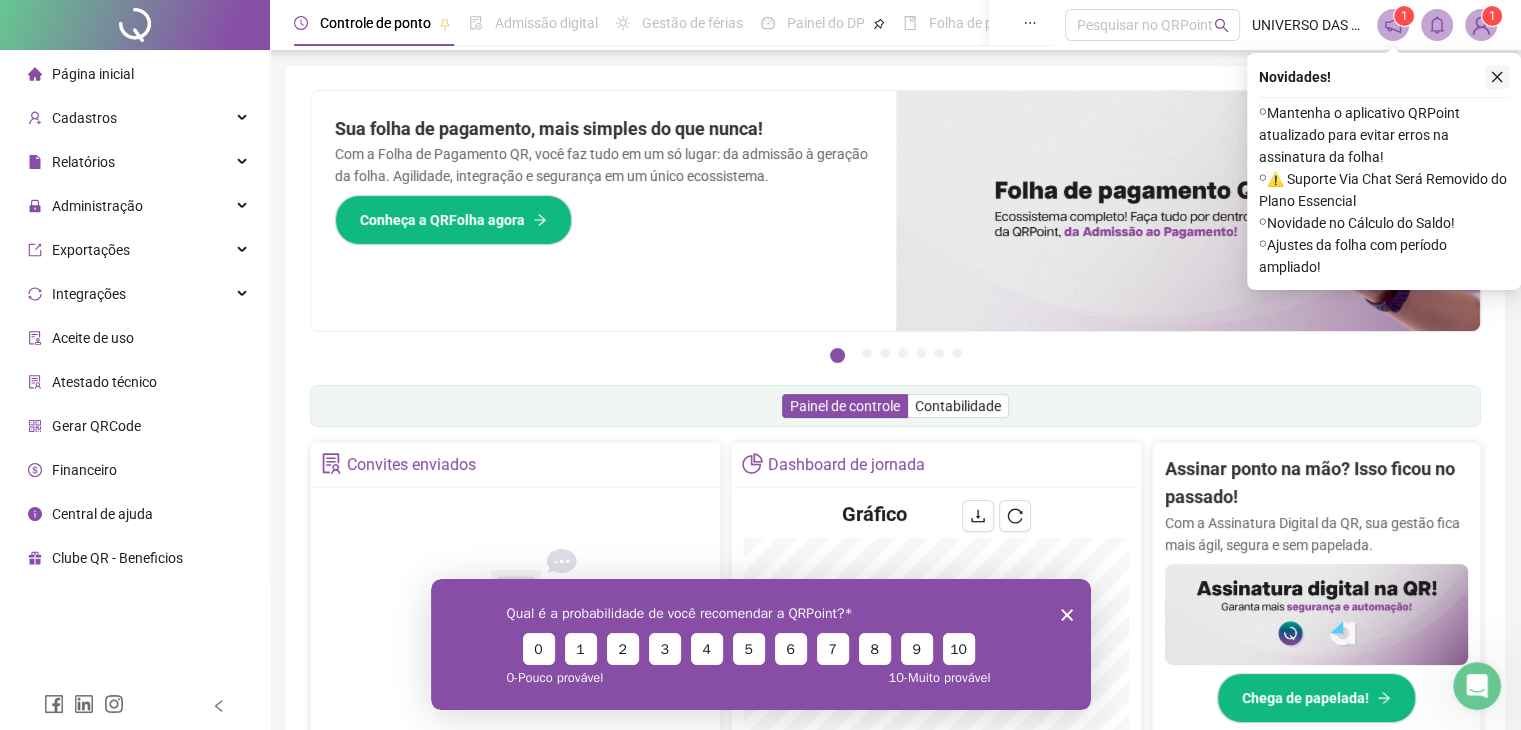 click 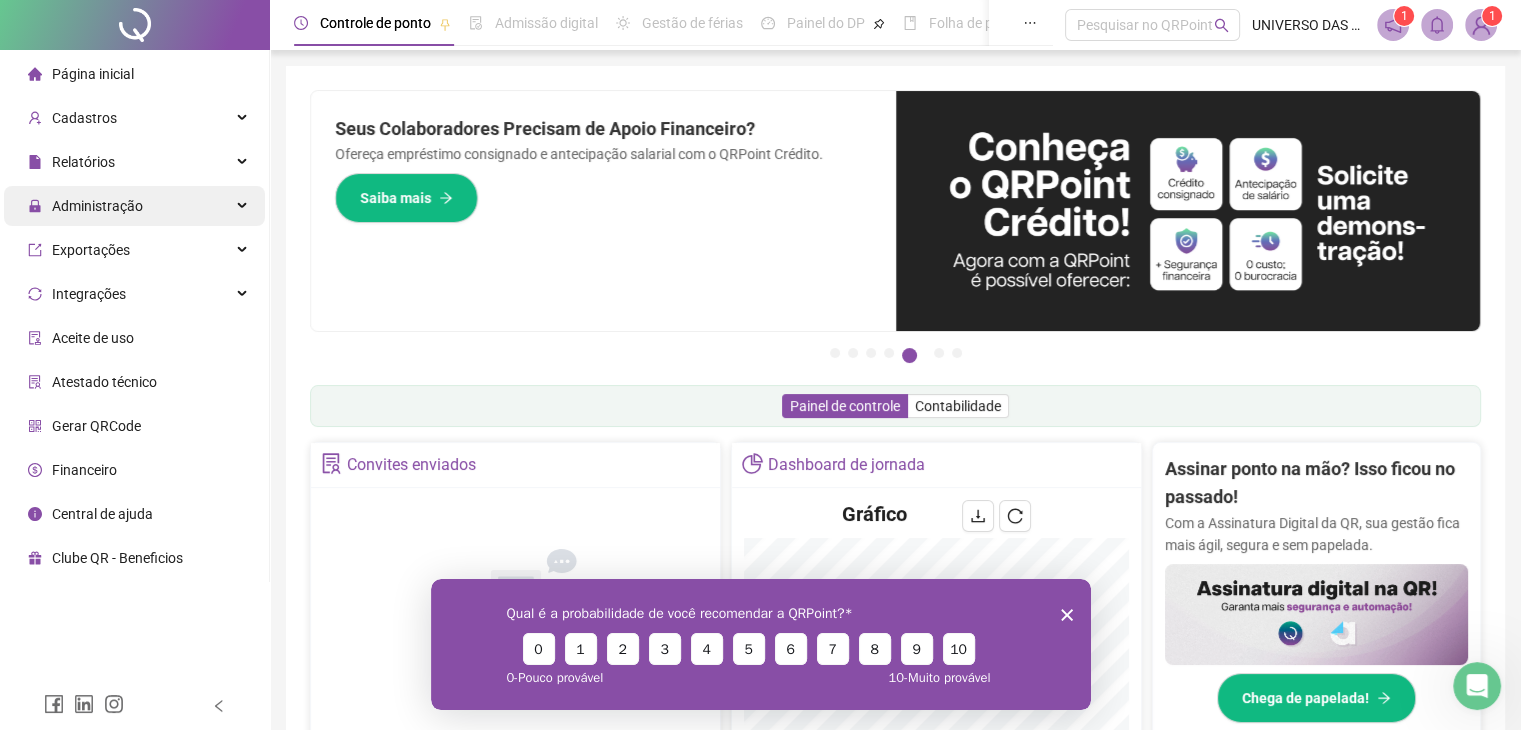 click on "Administração" at bounding box center [97, 206] 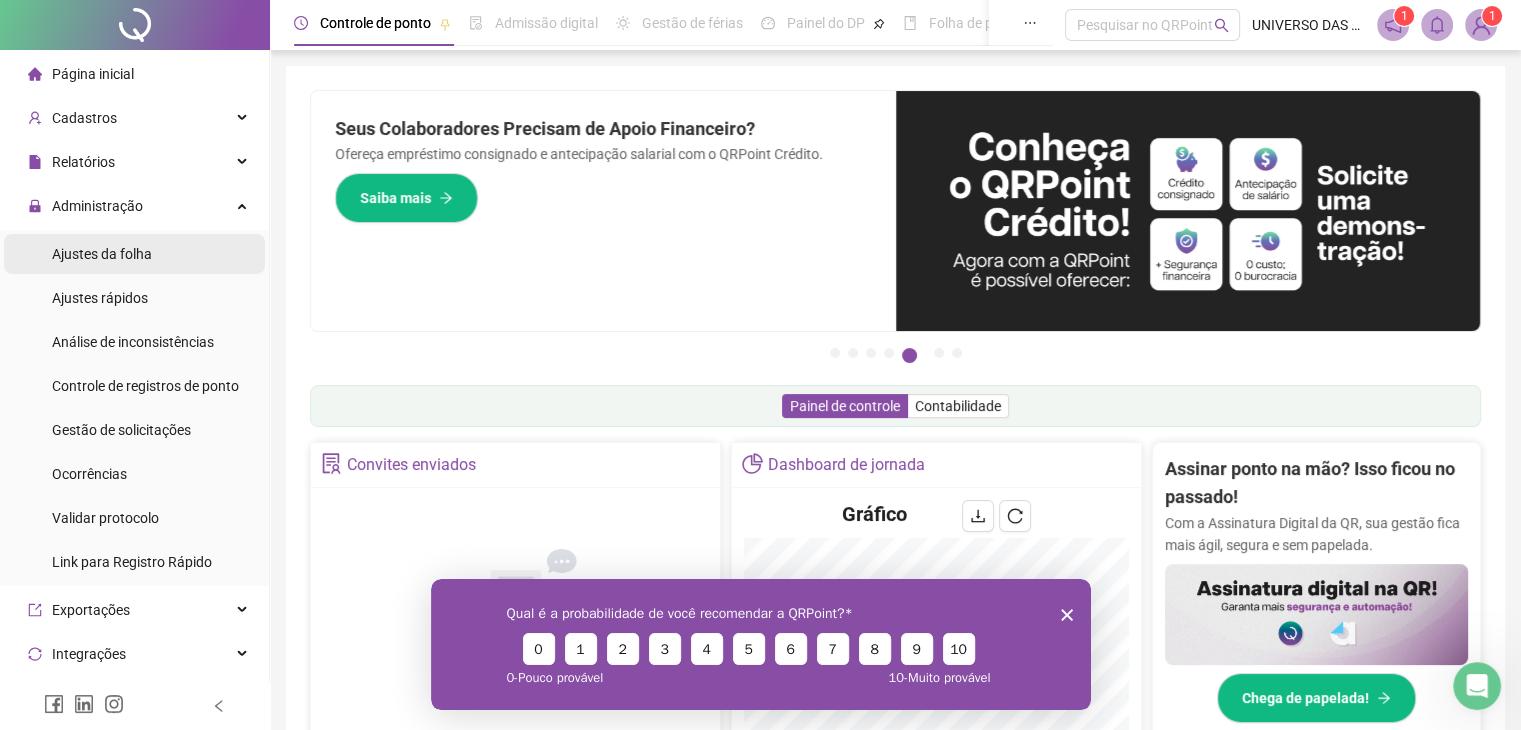 click on "Ajustes da folha" at bounding box center (102, 254) 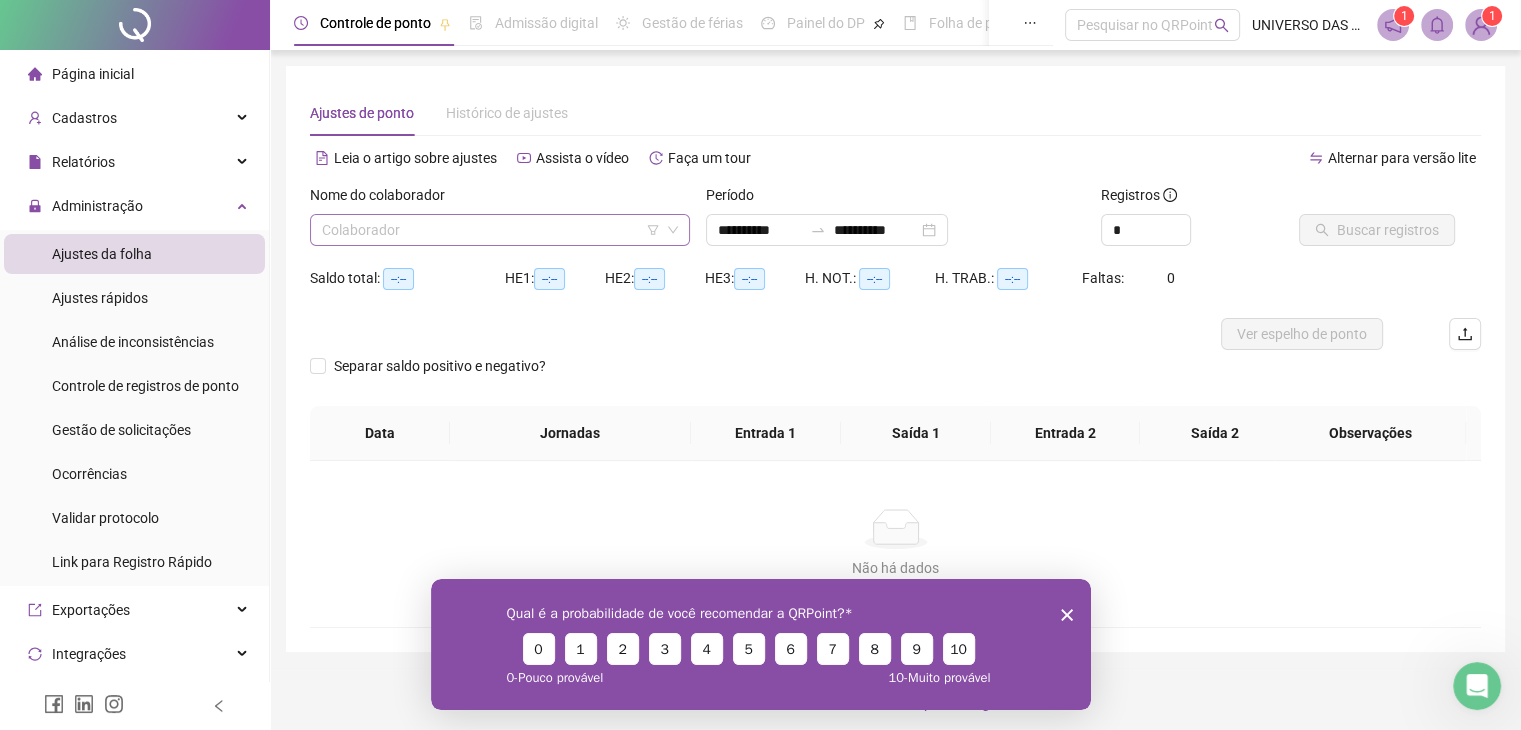 click at bounding box center [491, 230] 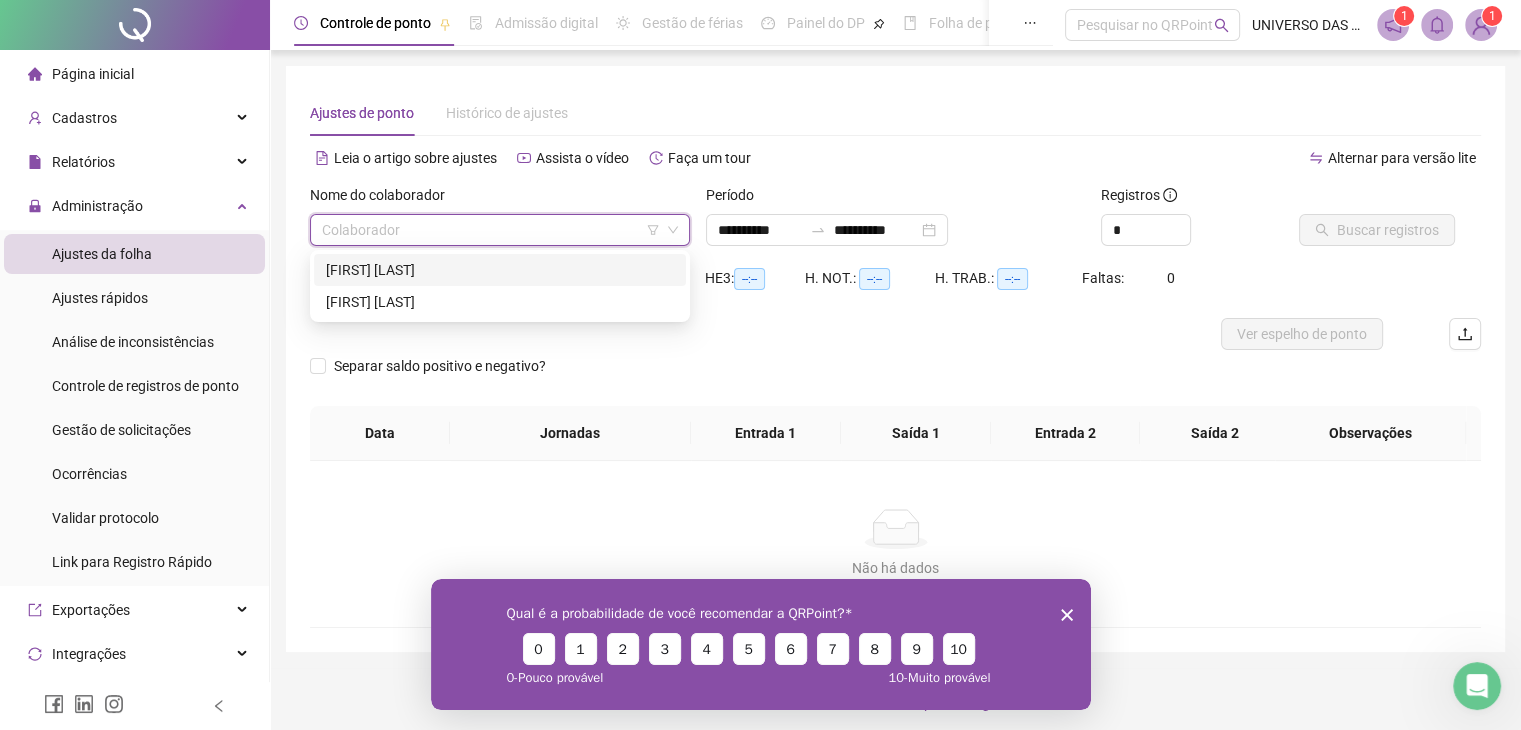 click on "DANIELA SERRANO BORGES" at bounding box center [500, 270] 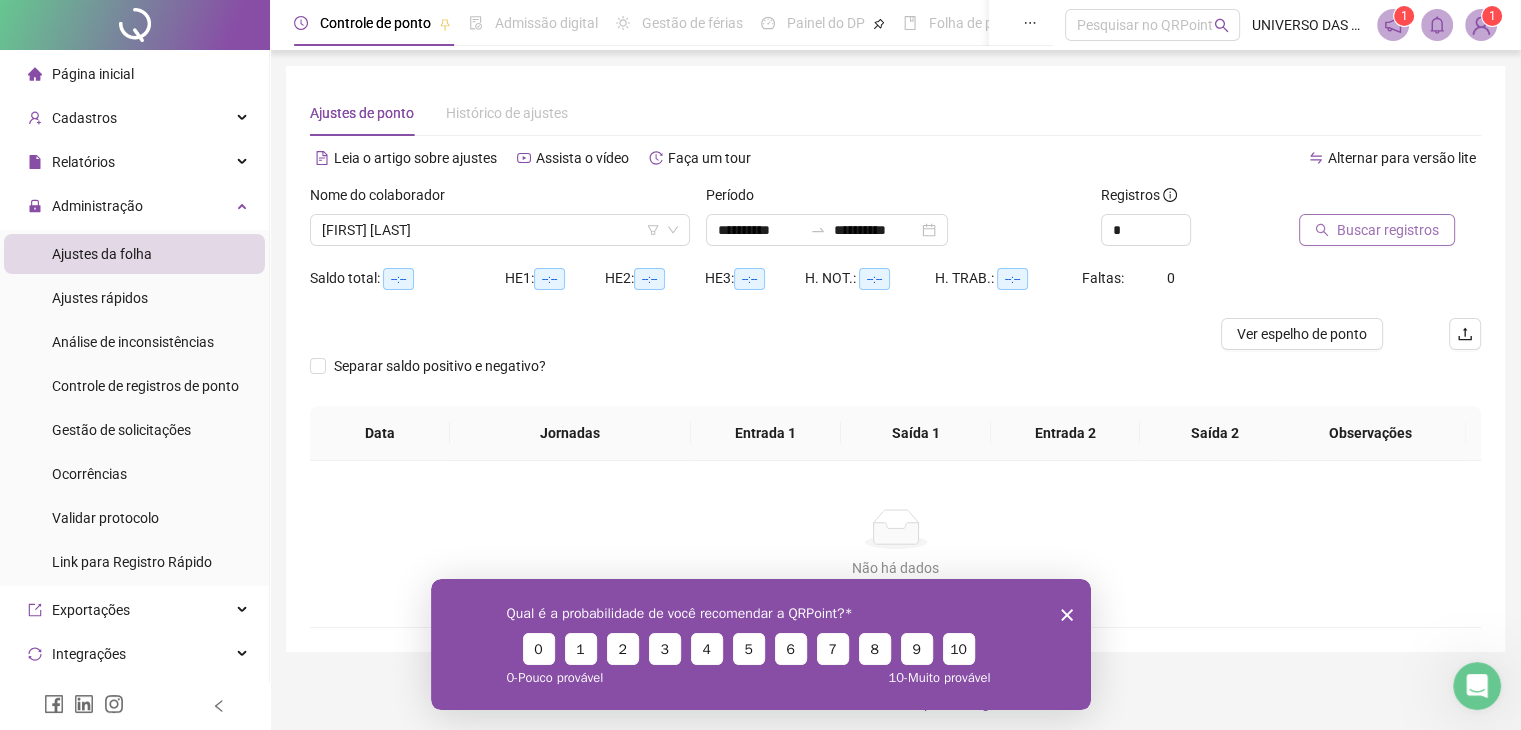 click on "Buscar registros" at bounding box center (1388, 230) 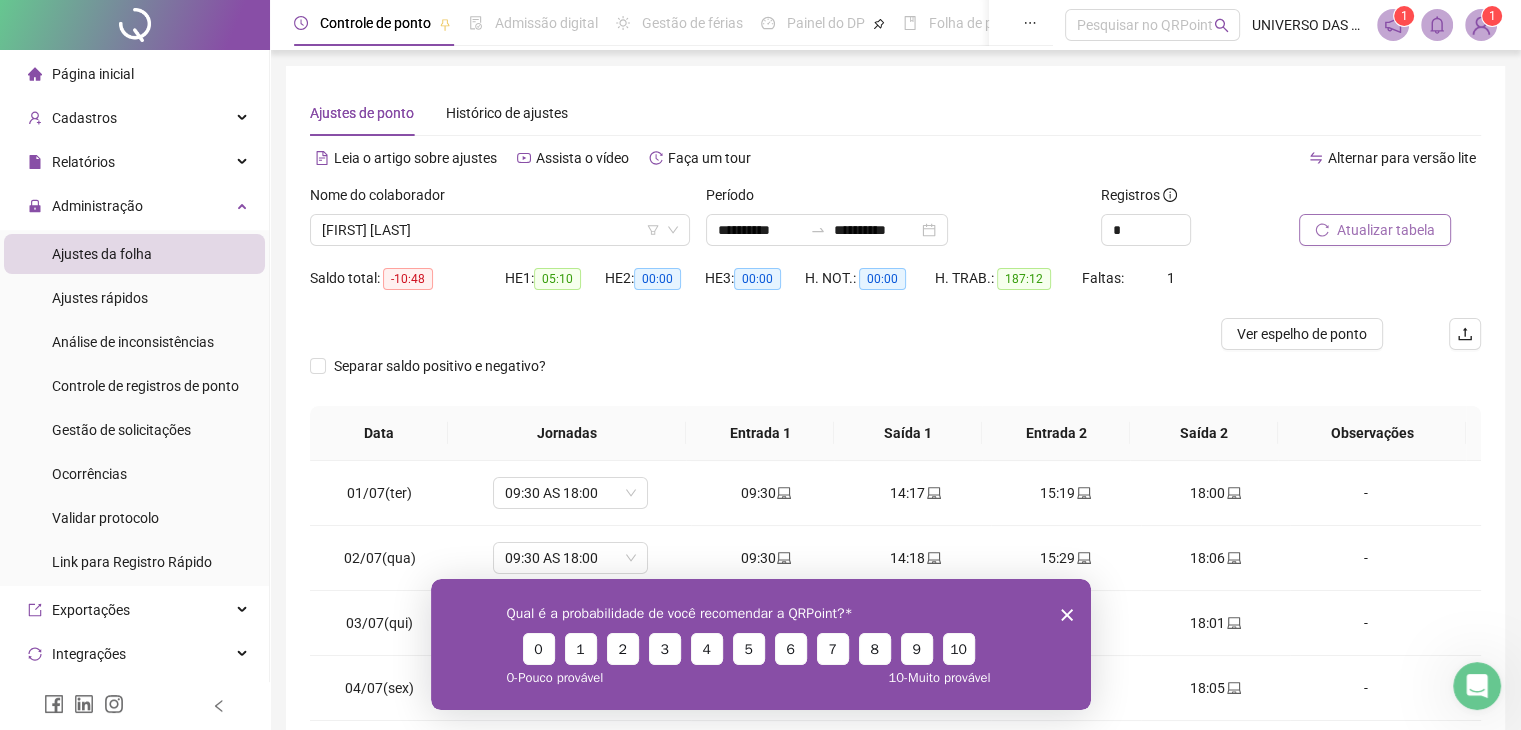 click 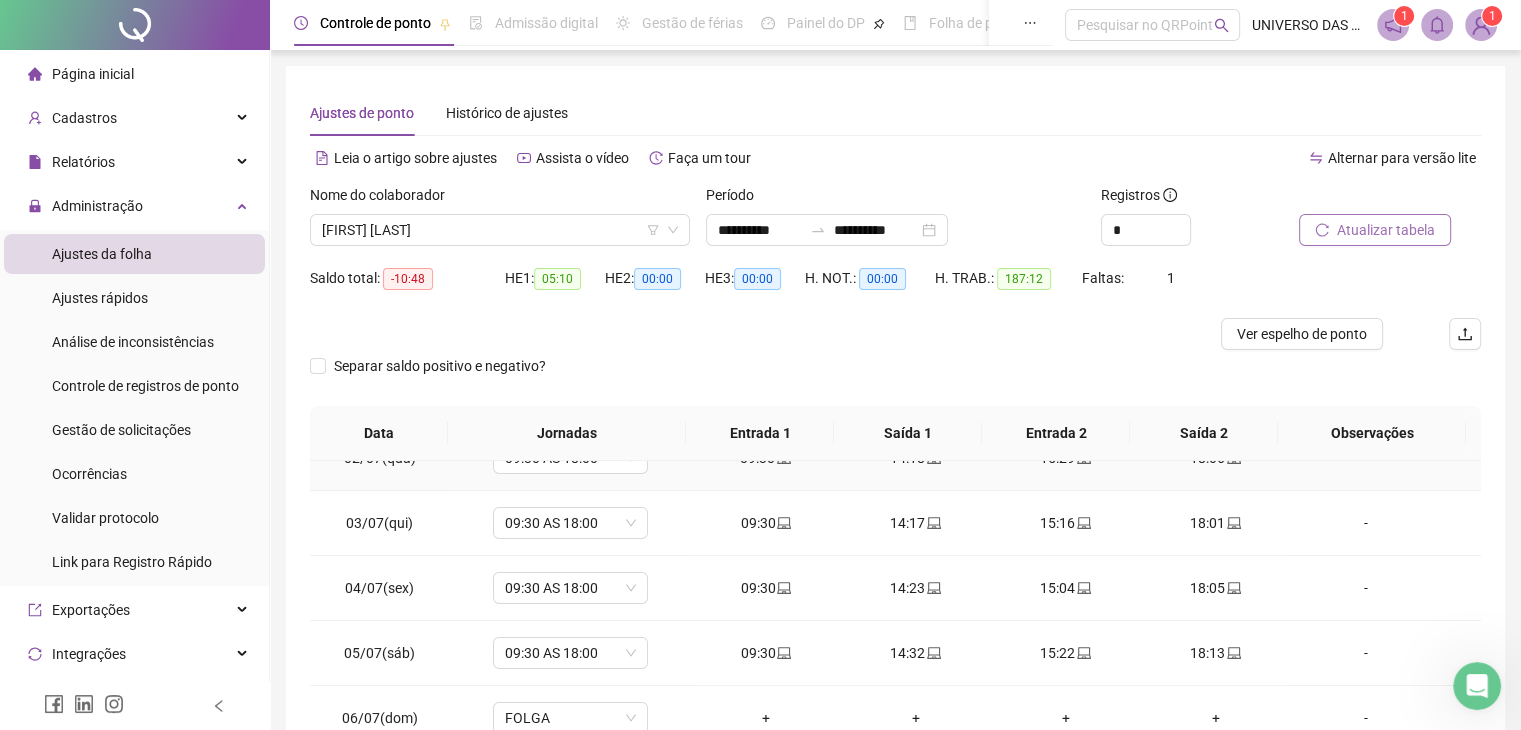 scroll, scrollTop: 0, scrollLeft: 0, axis: both 